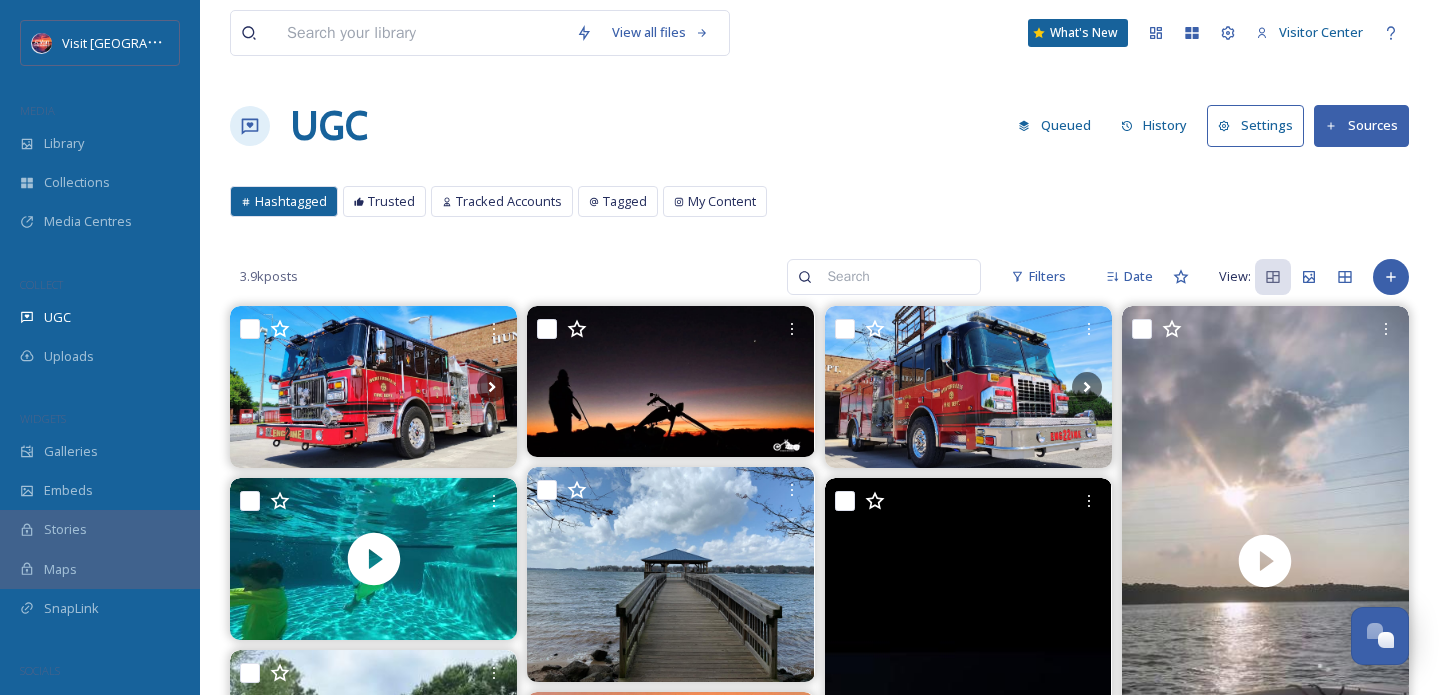 scroll, scrollTop: 0, scrollLeft: 0, axis: both 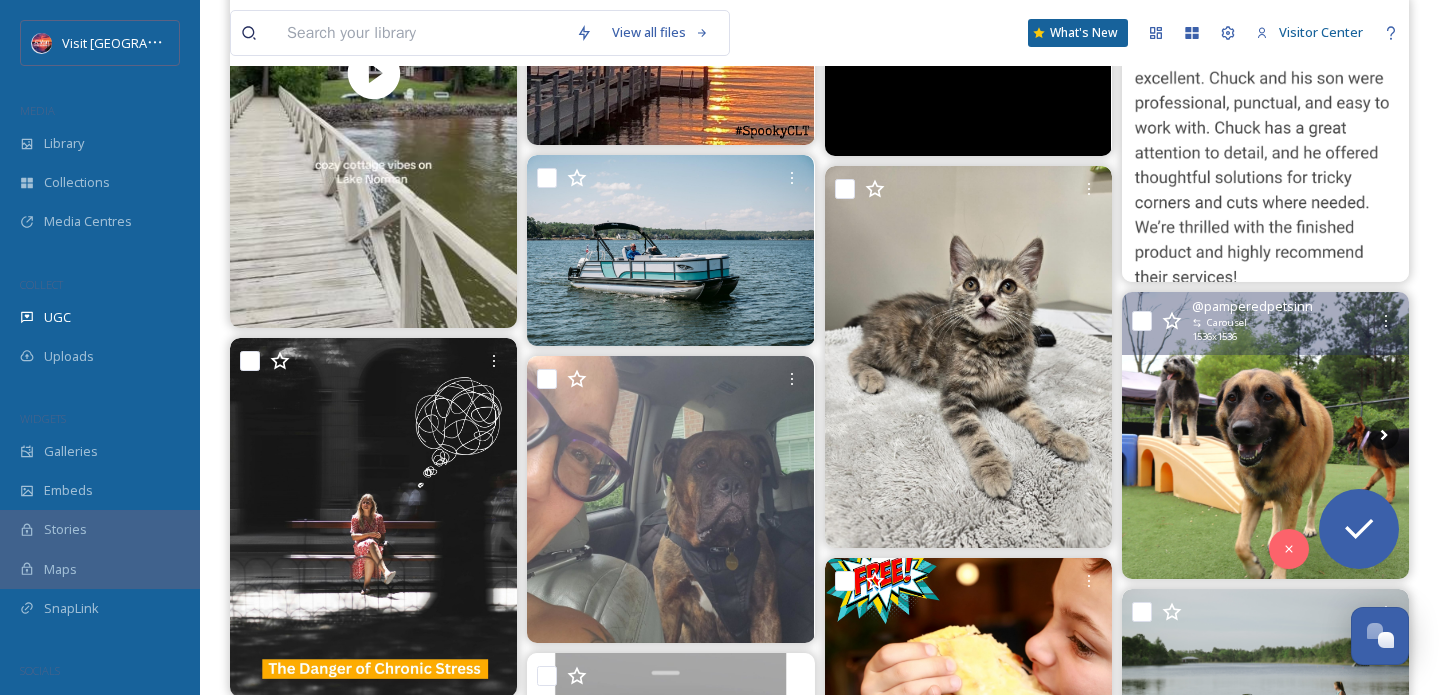 click at bounding box center [1265, 435] 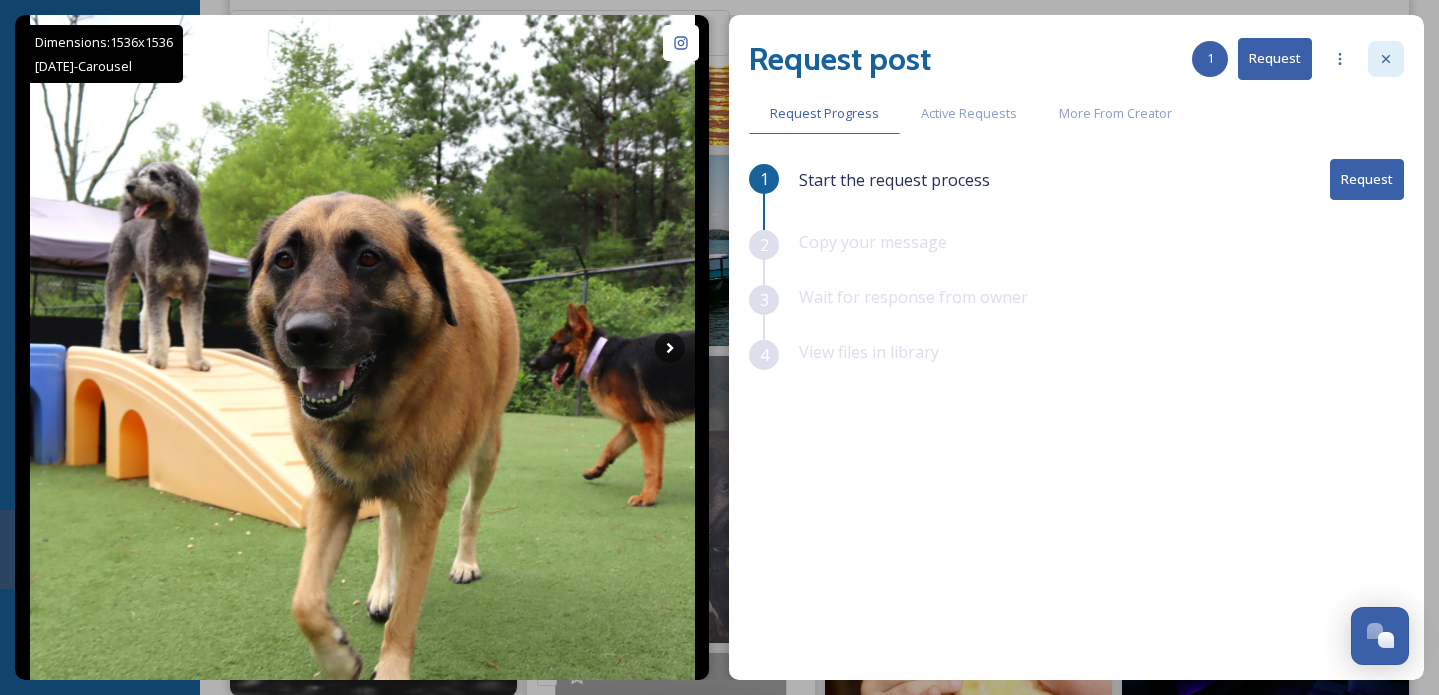 click 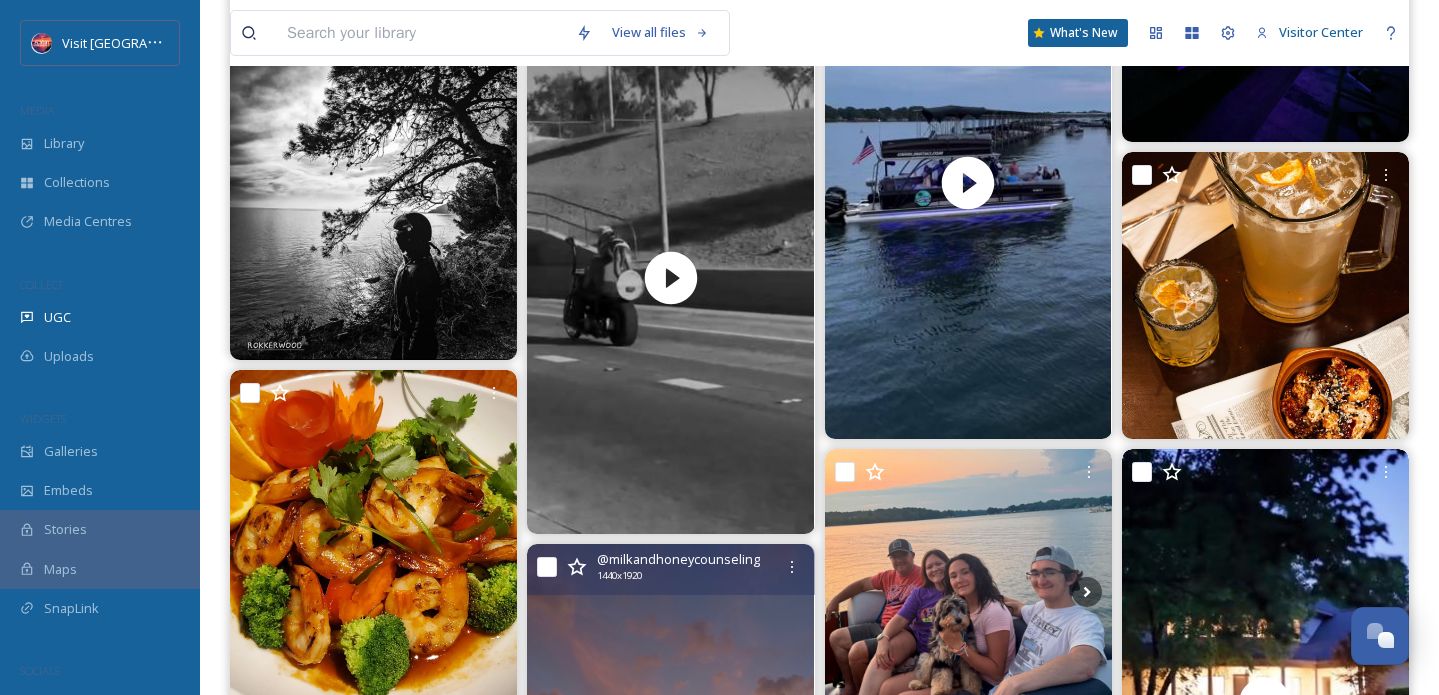 scroll, scrollTop: 1754, scrollLeft: 0, axis: vertical 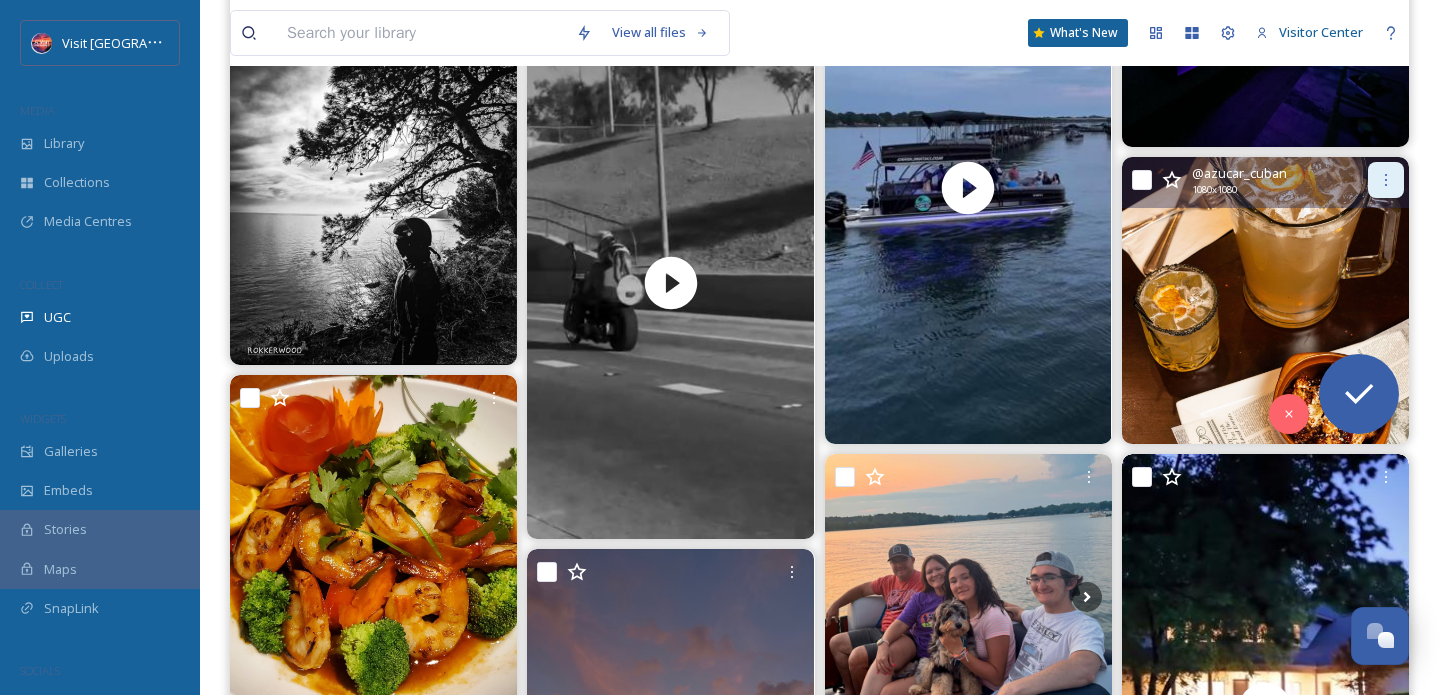 click 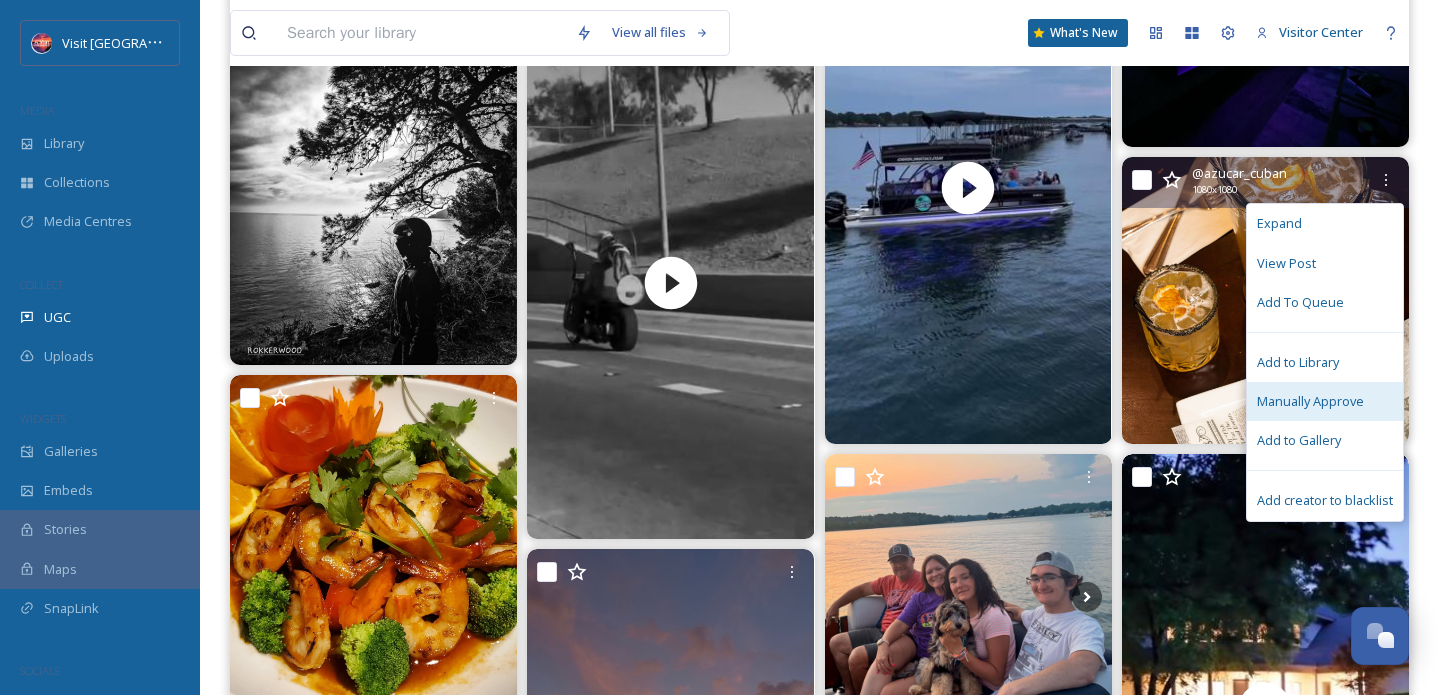 click on "Manually Approve" at bounding box center (1325, 401) 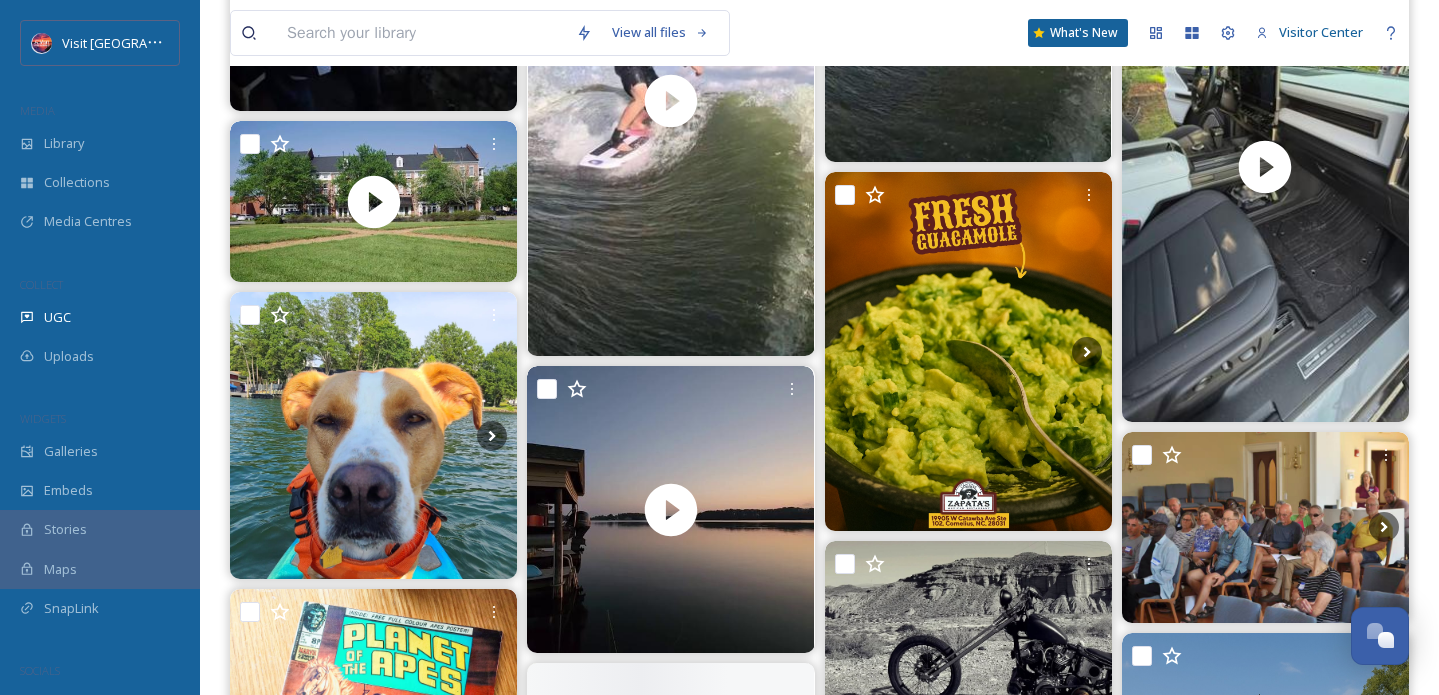 scroll, scrollTop: 5415, scrollLeft: 0, axis: vertical 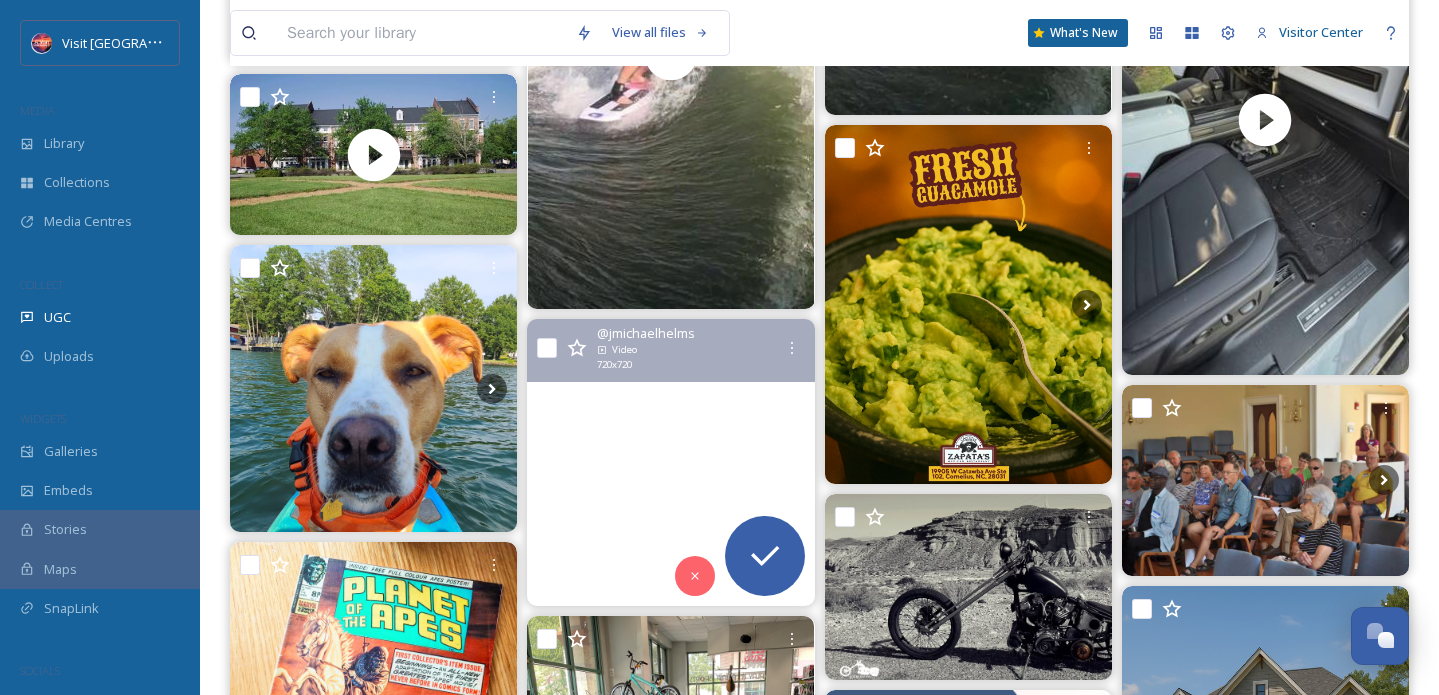click at bounding box center (670, 462) 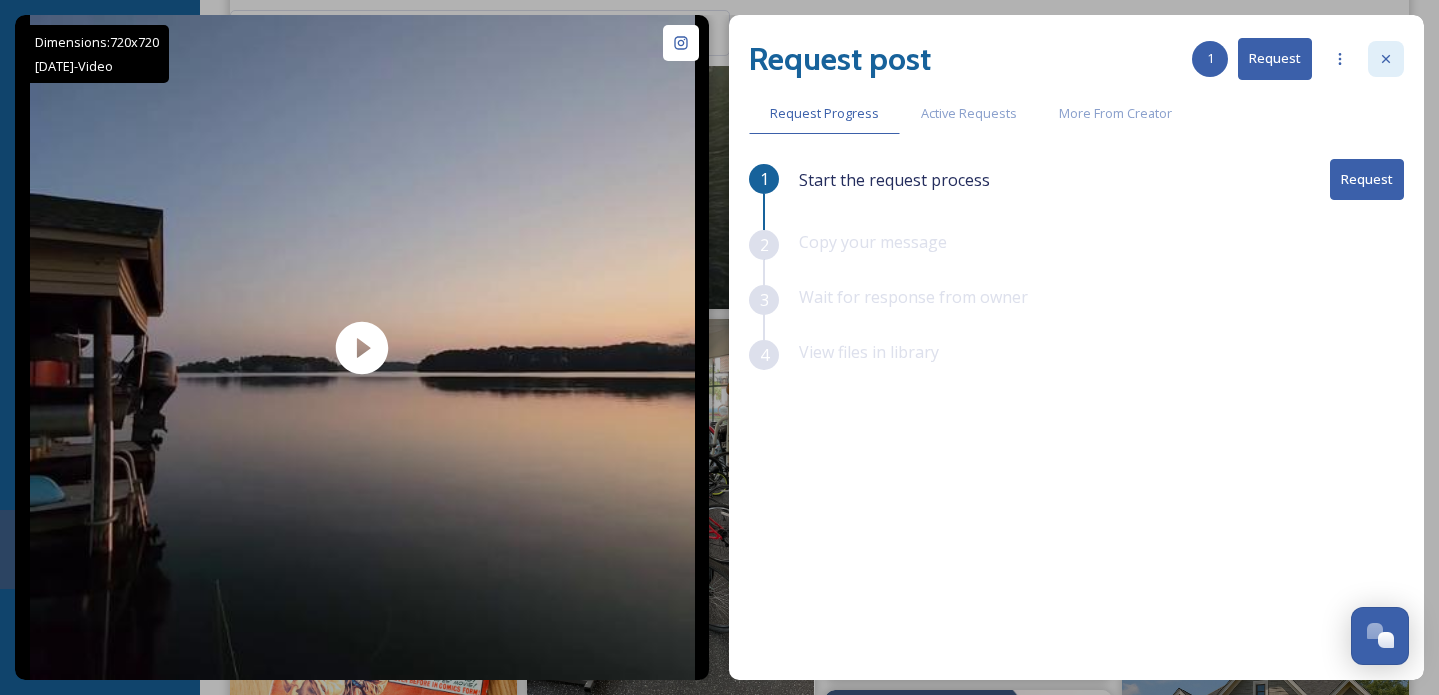 click at bounding box center (1386, 59) 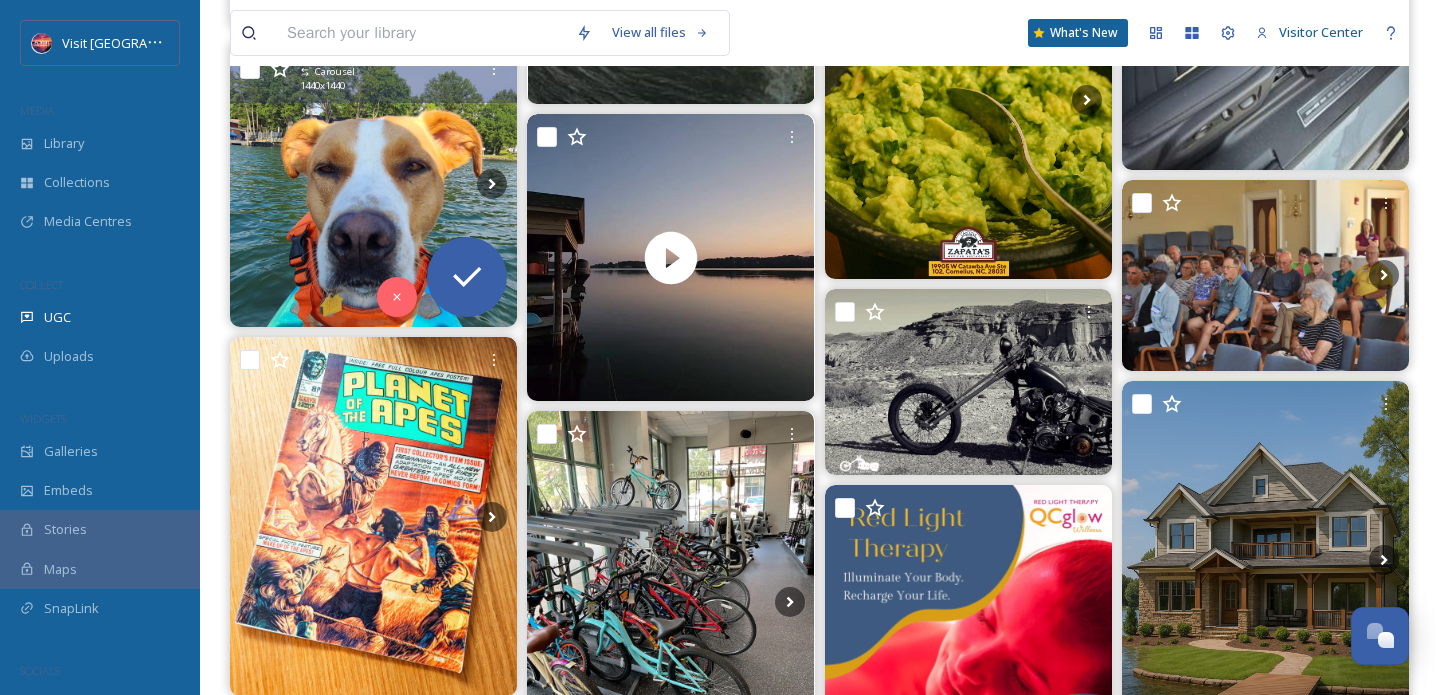 scroll, scrollTop: 5532, scrollLeft: 0, axis: vertical 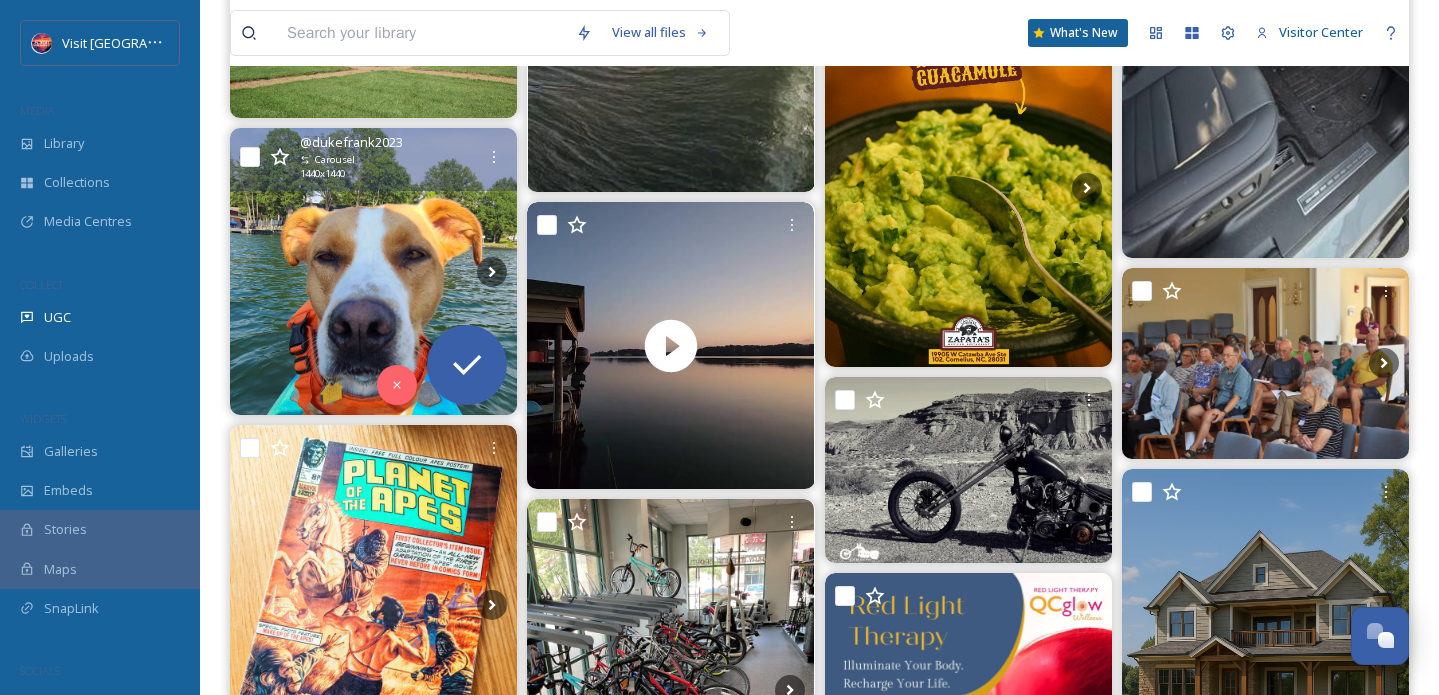 click at bounding box center [373, 271] 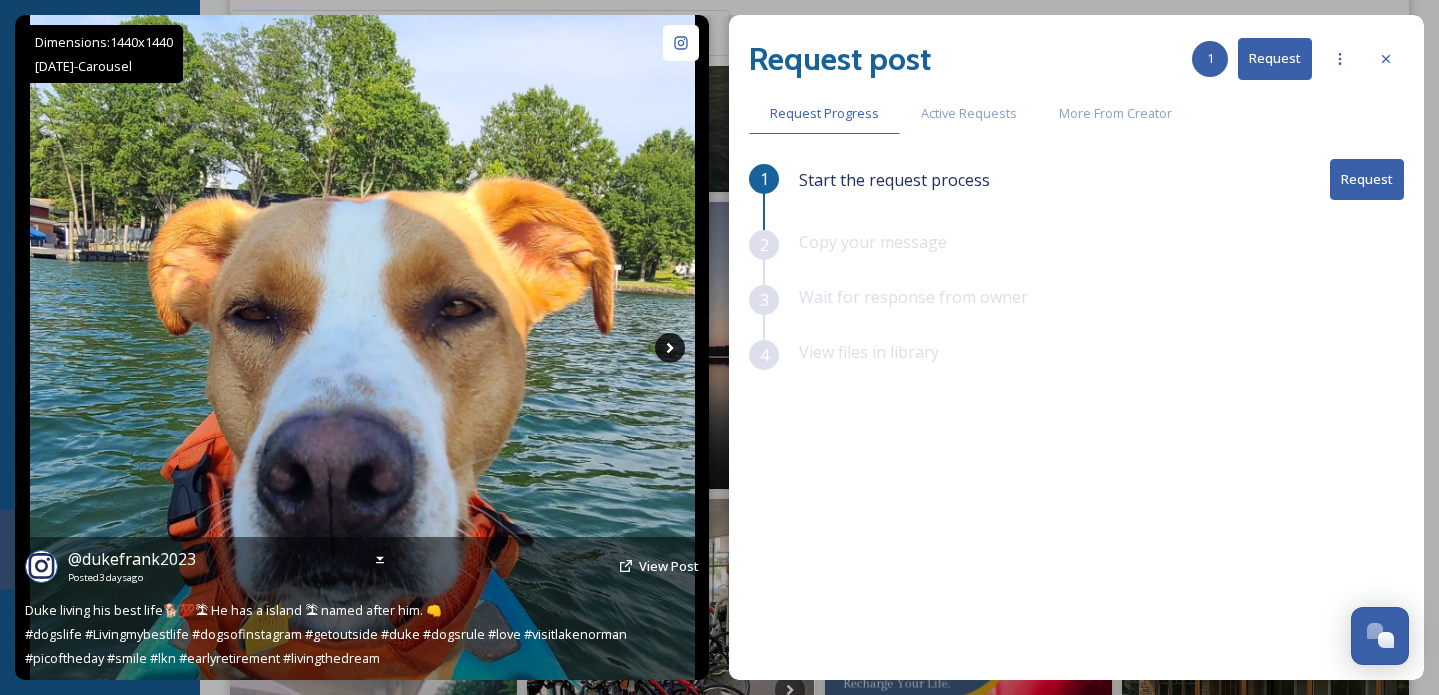 click 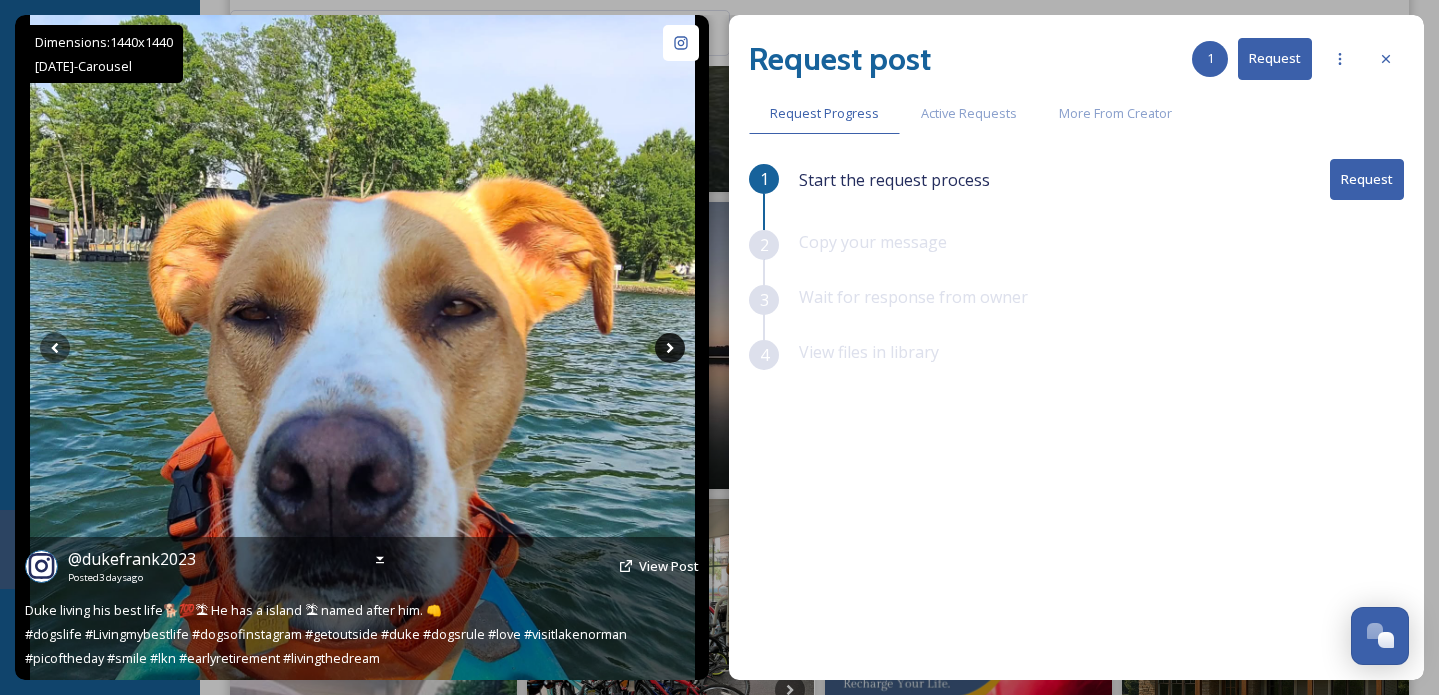 click 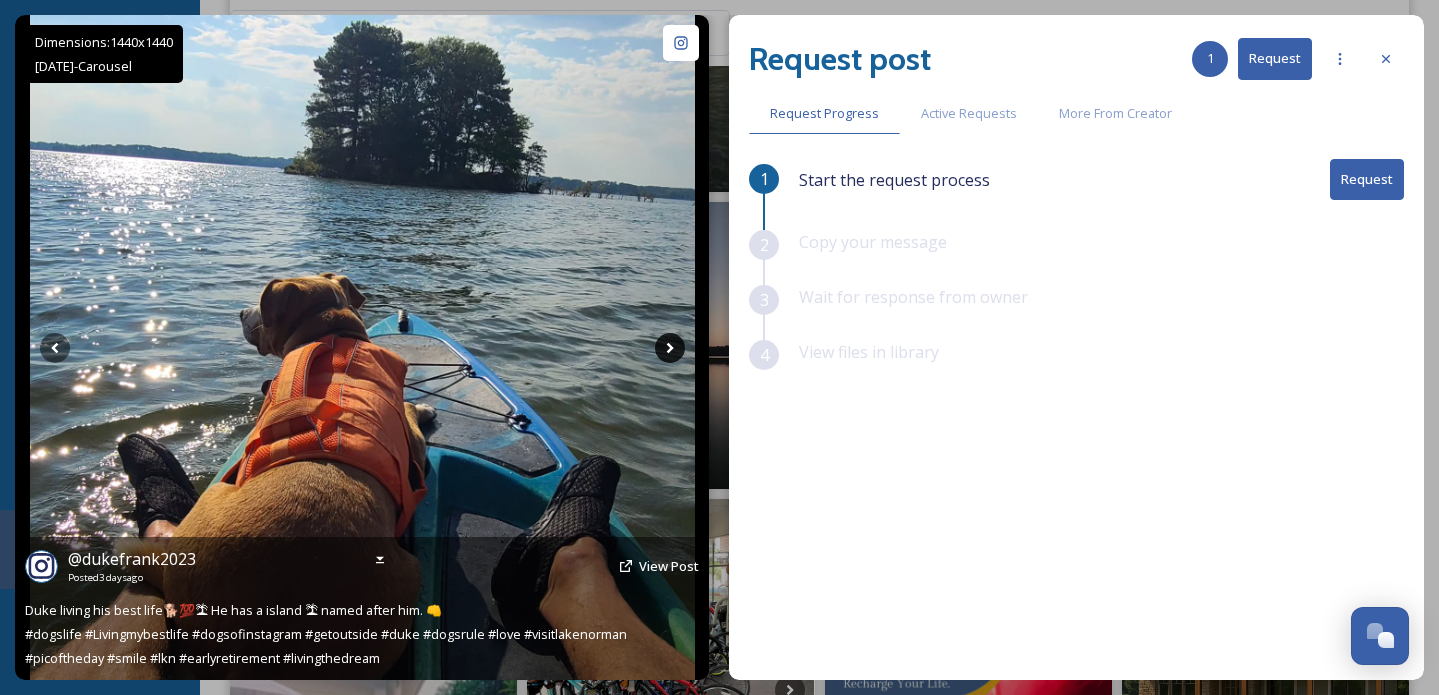 click 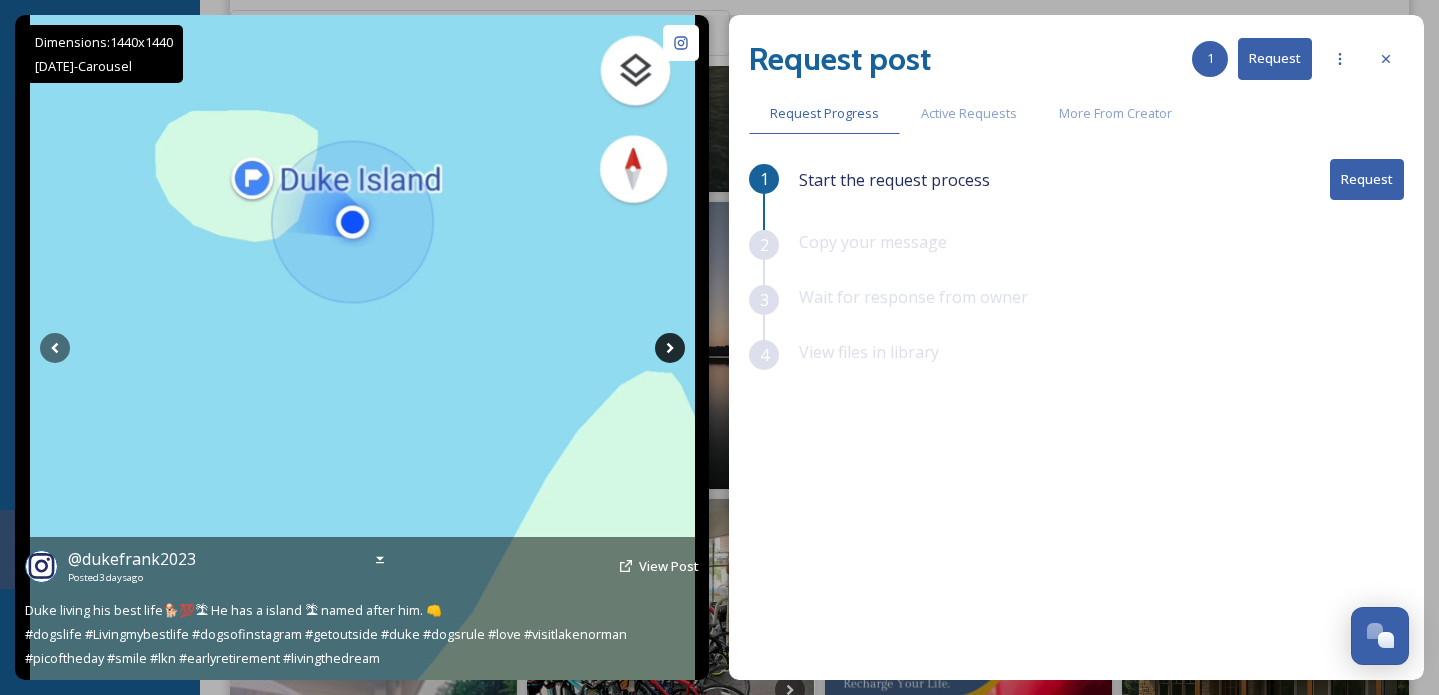 click 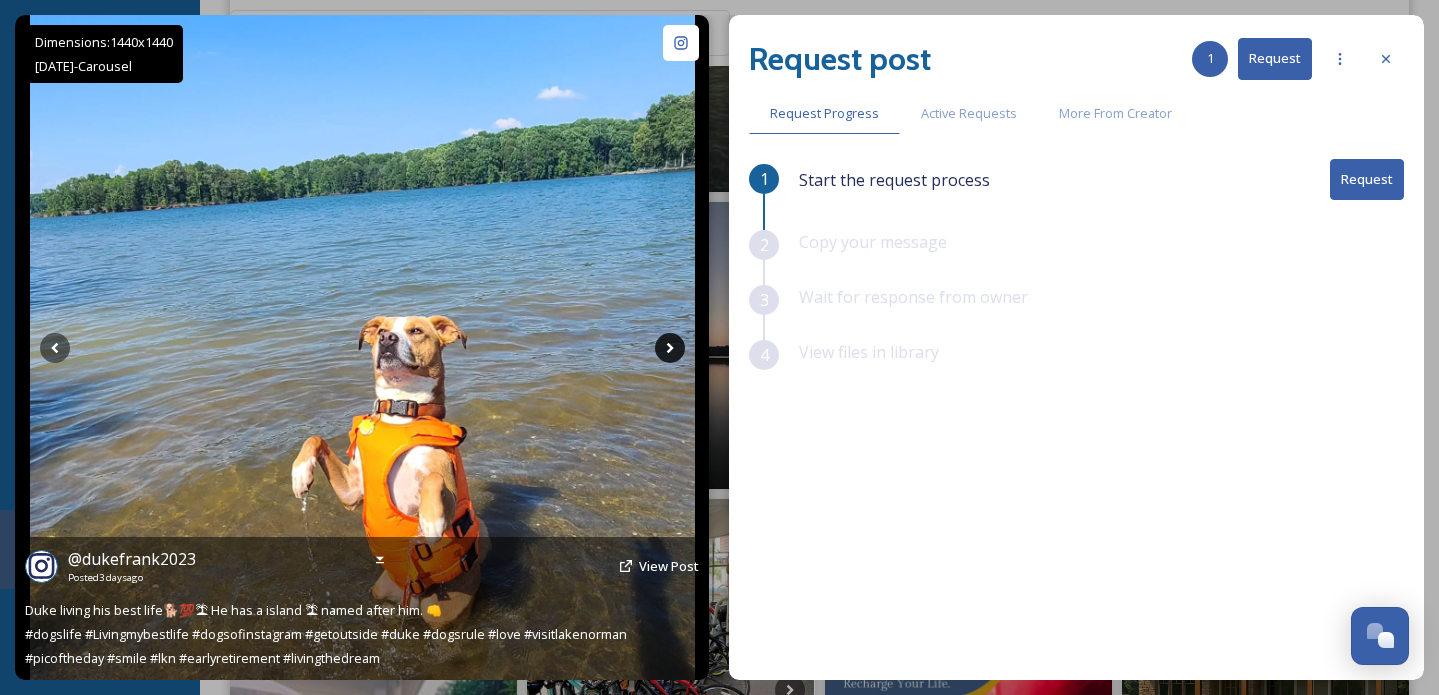 click 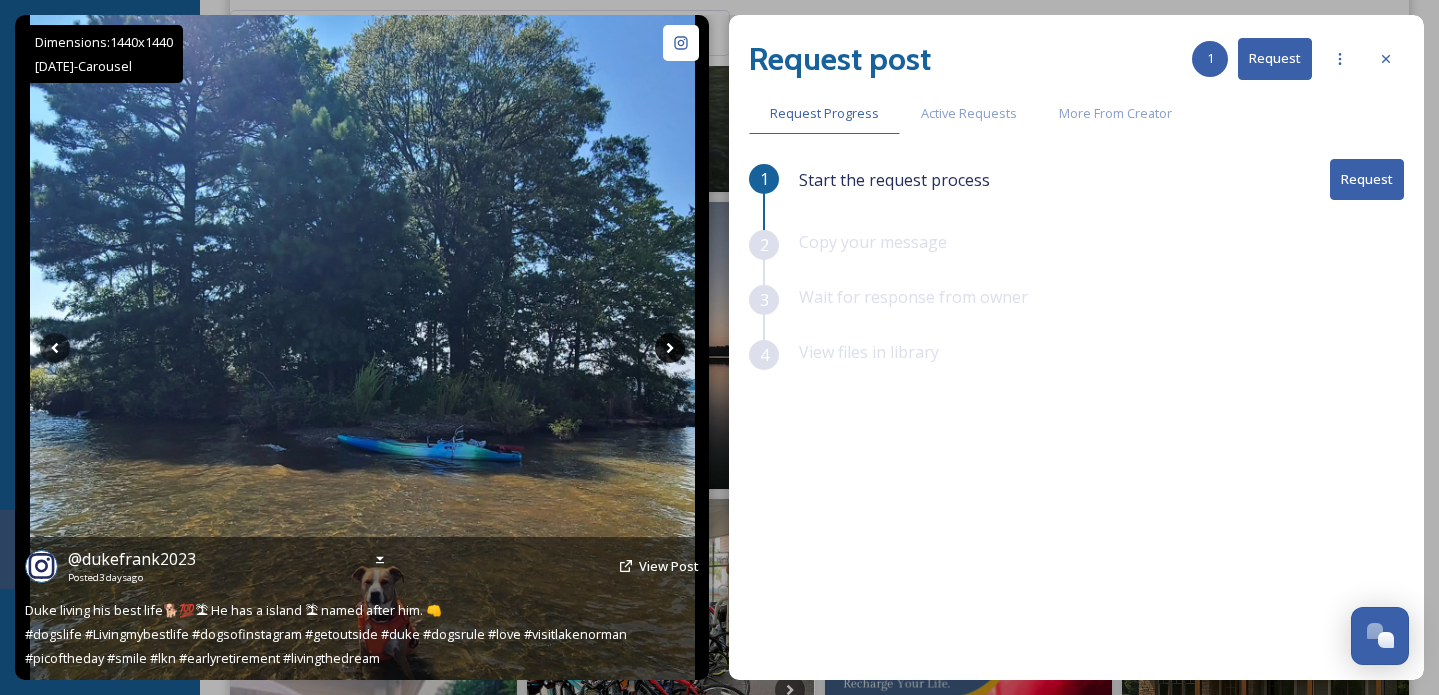 click 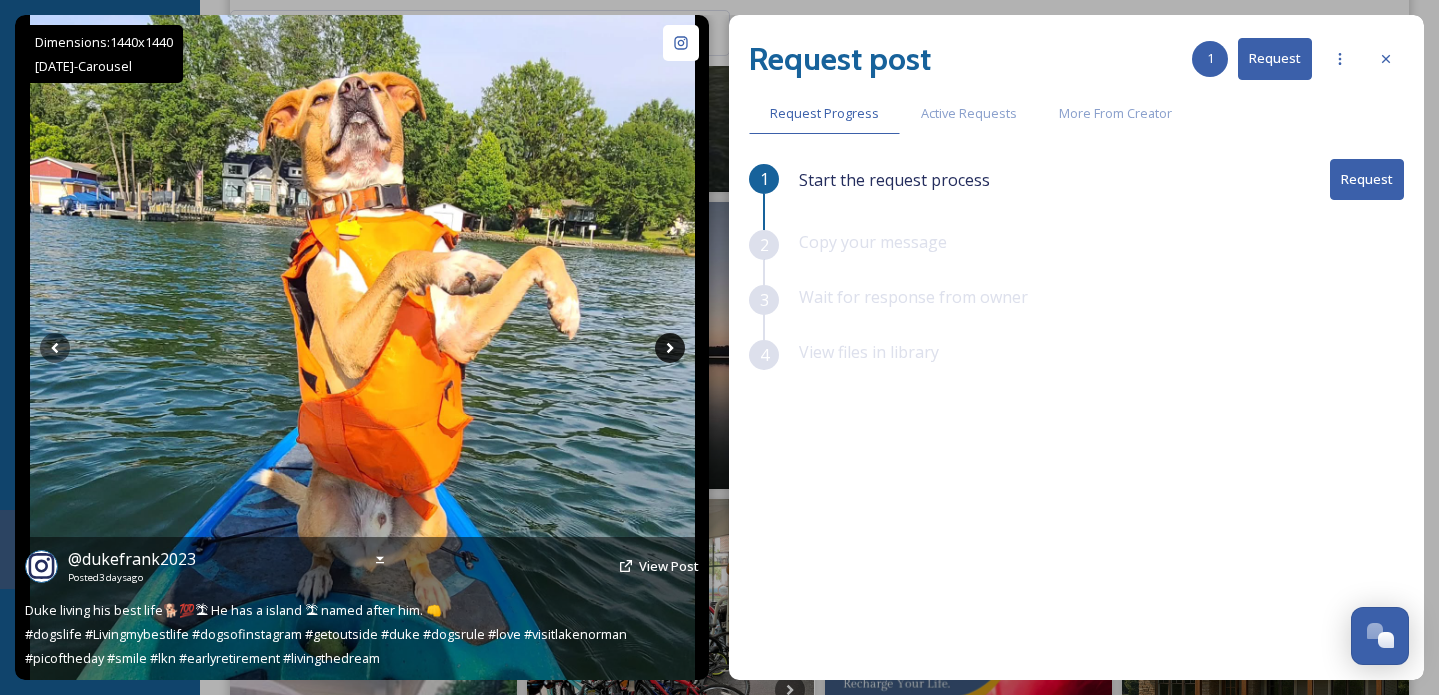 click 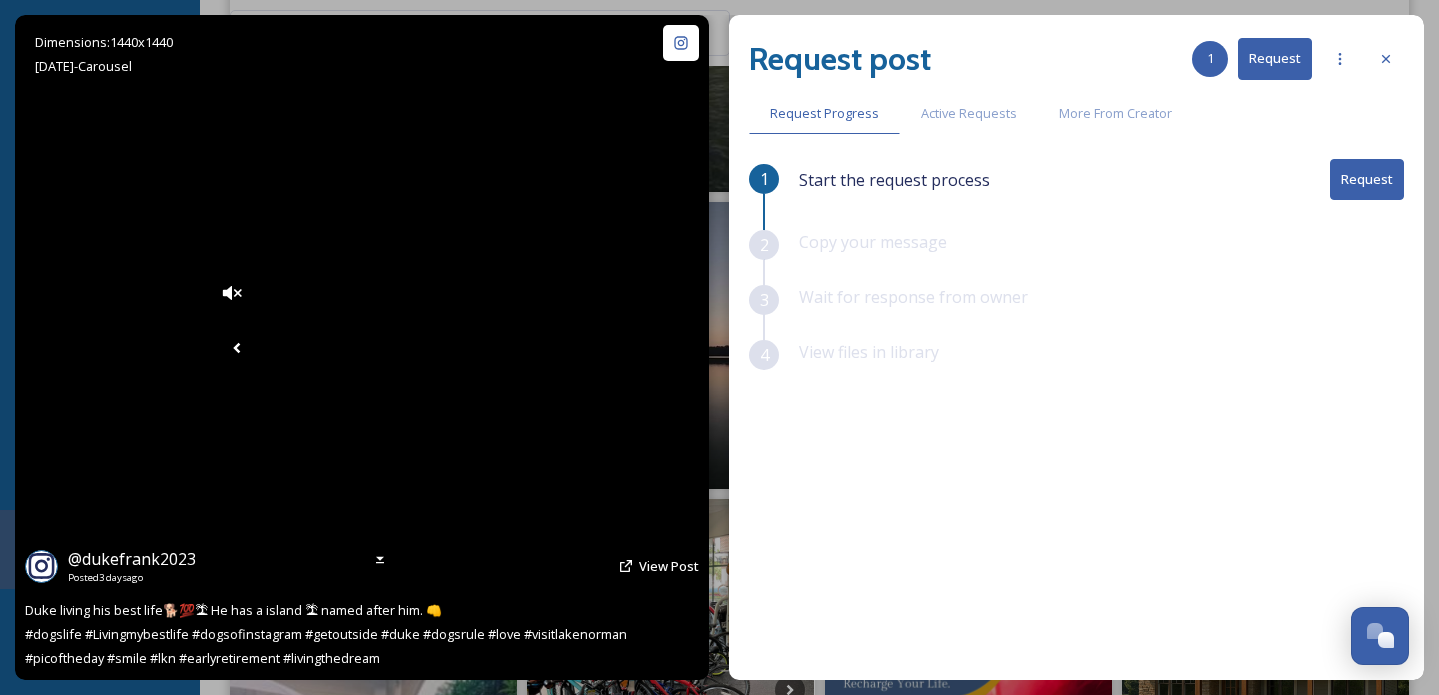 click 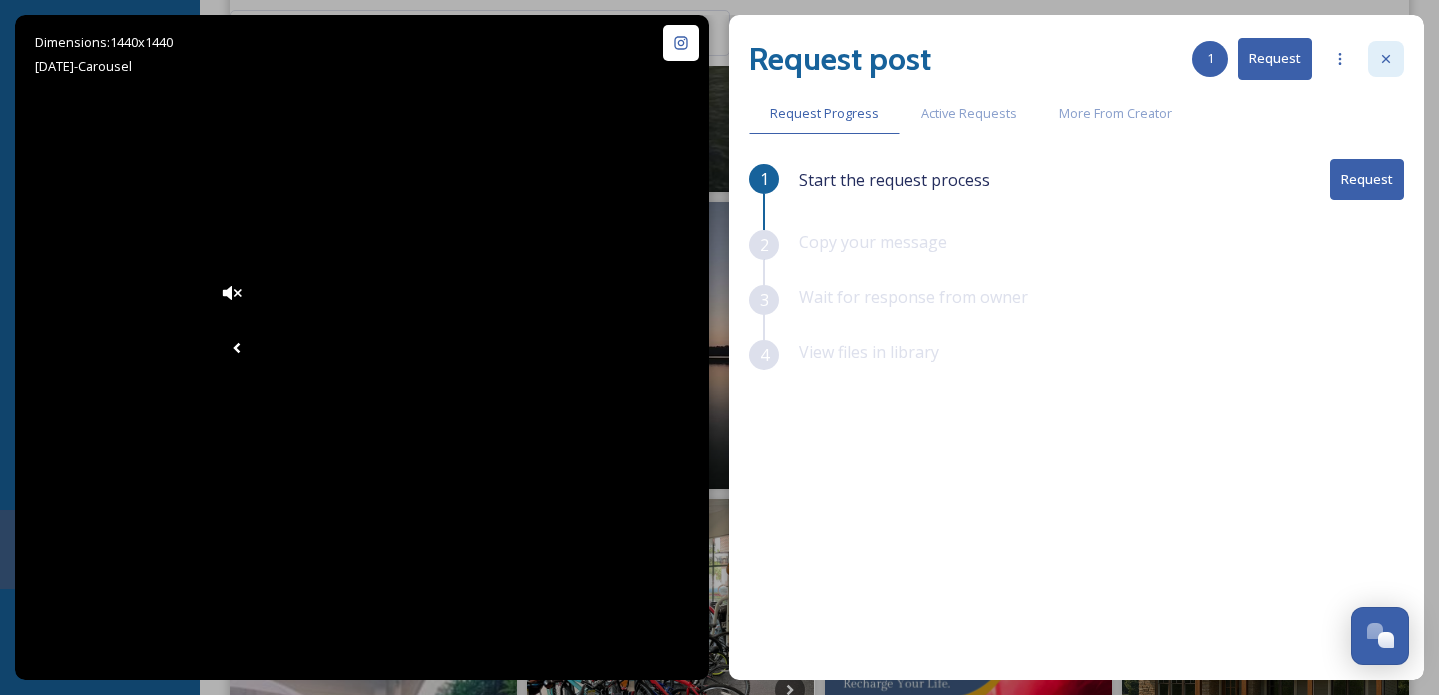 click at bounding box center (1386, 59) 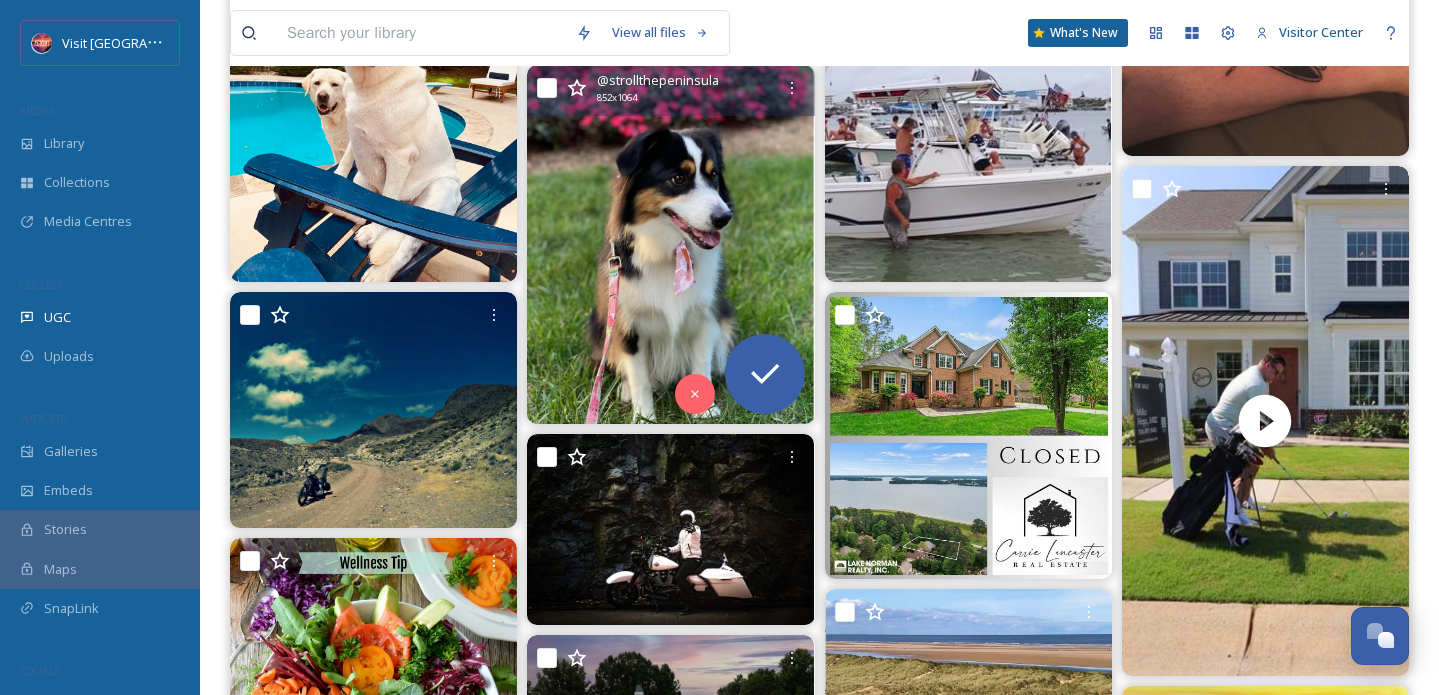 scroll, scrollTop: 7105, scrollLeft: 0, axis: vertical 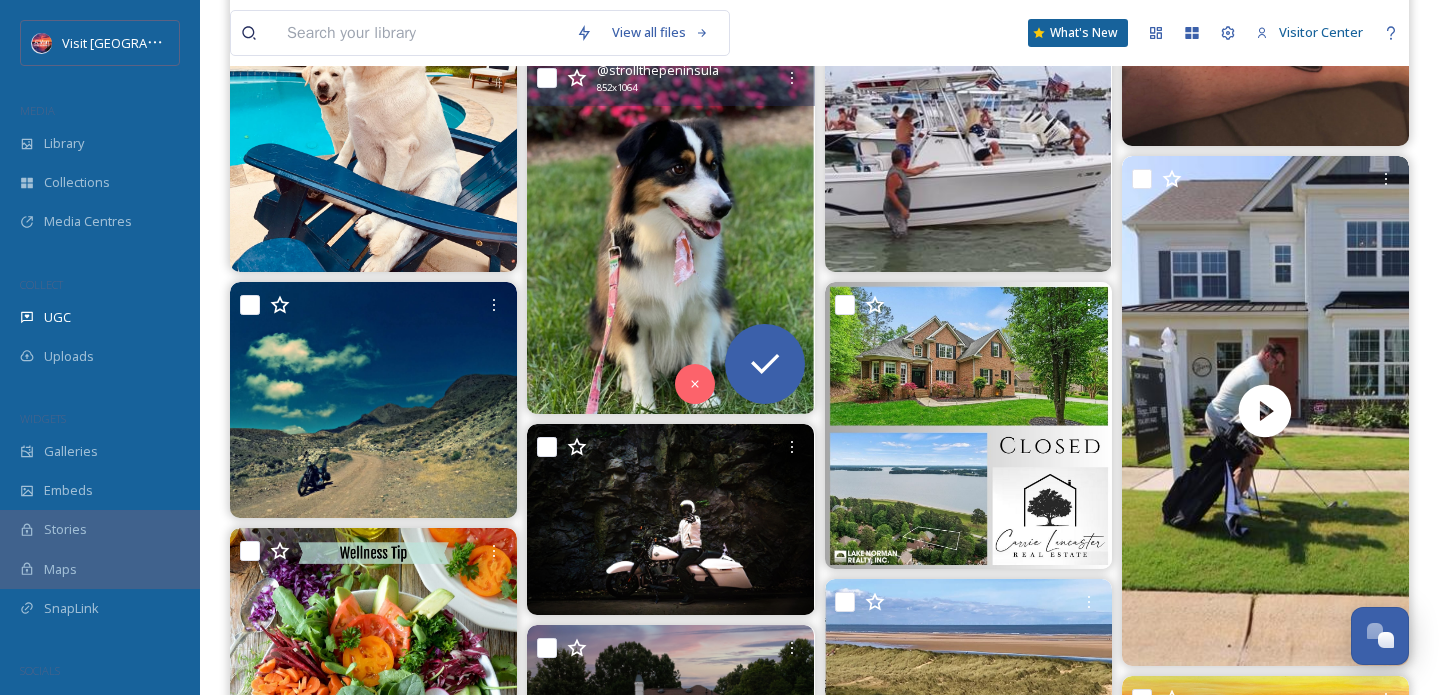 click at bounding box center (670, 234) 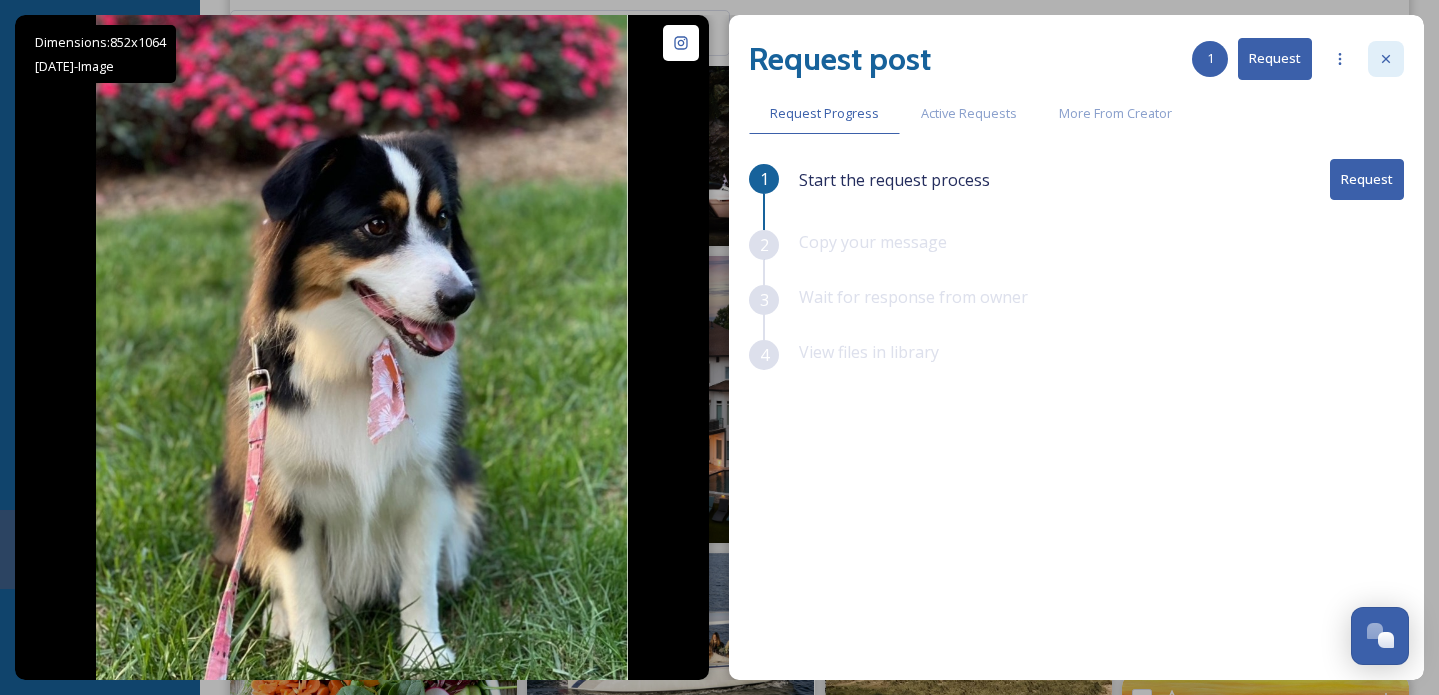 click 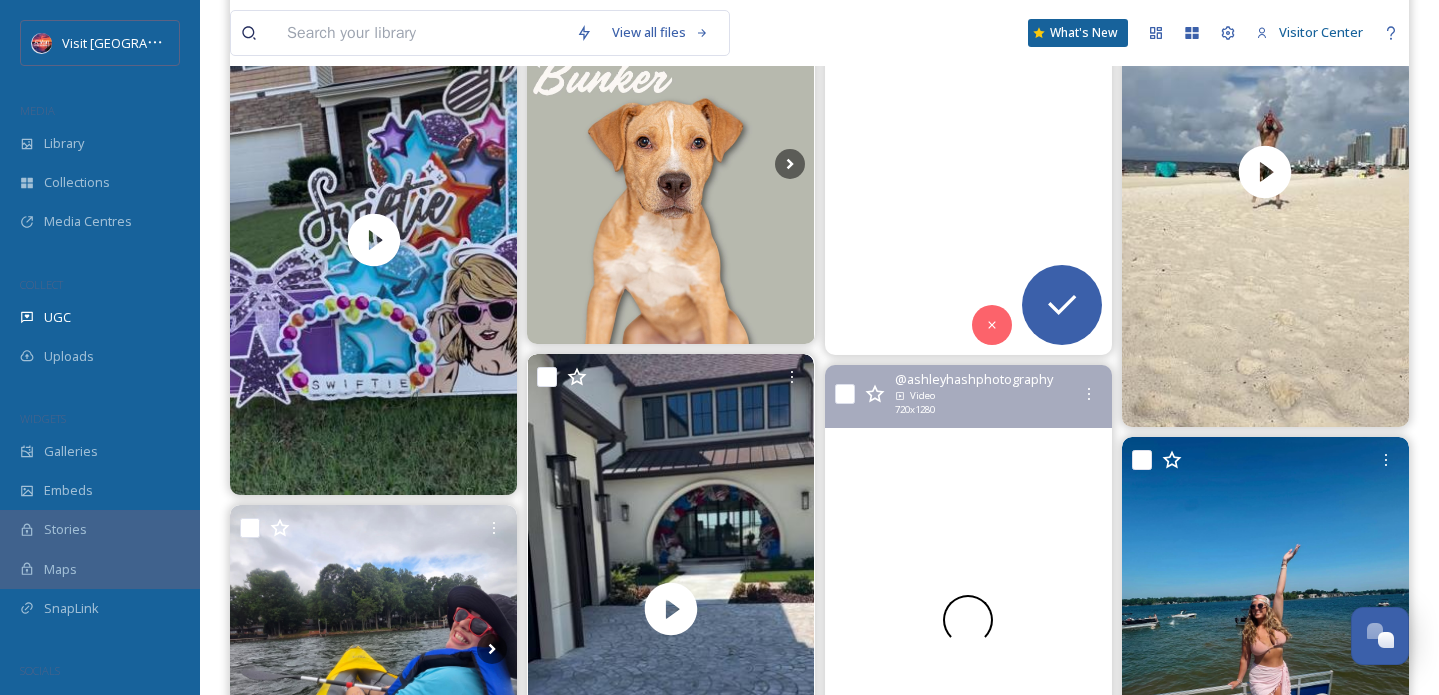 scroll, scrollTop: 11631, scrollLeft: 0, axis: vertical 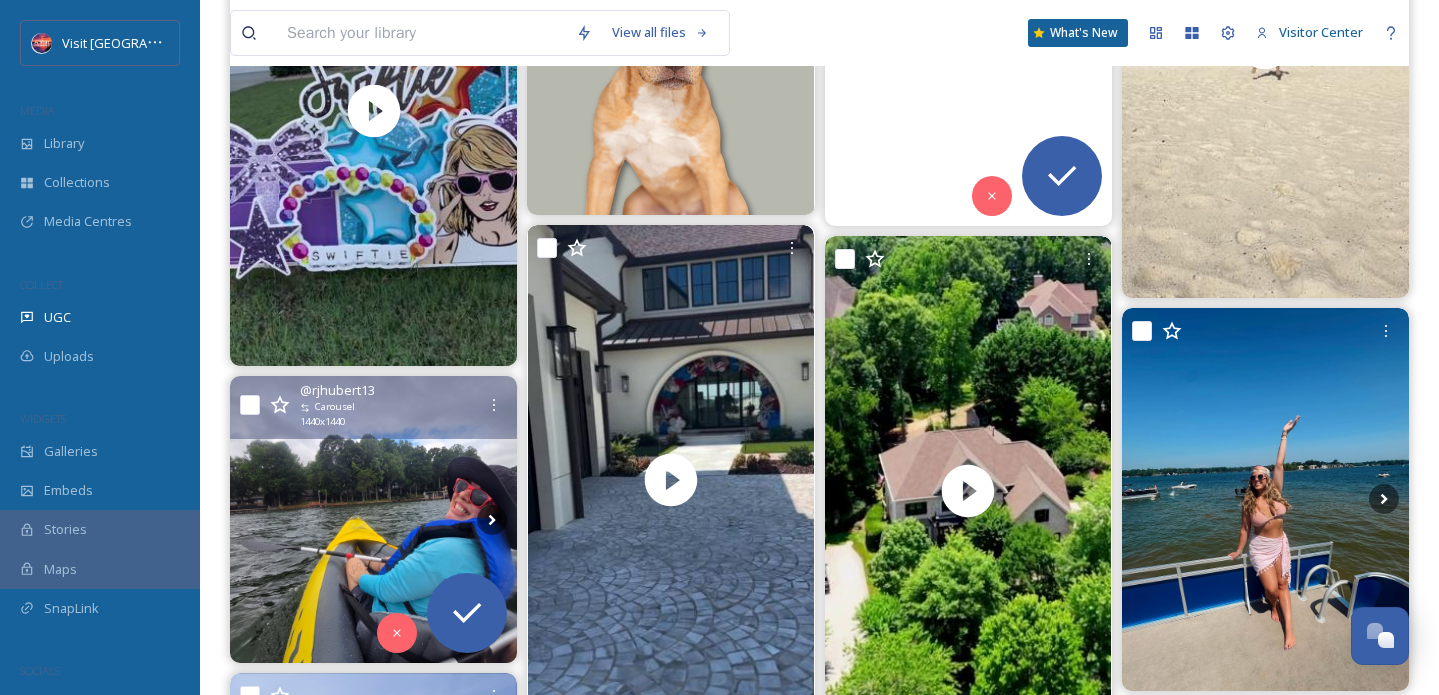 click at bounding box center (373, 519) 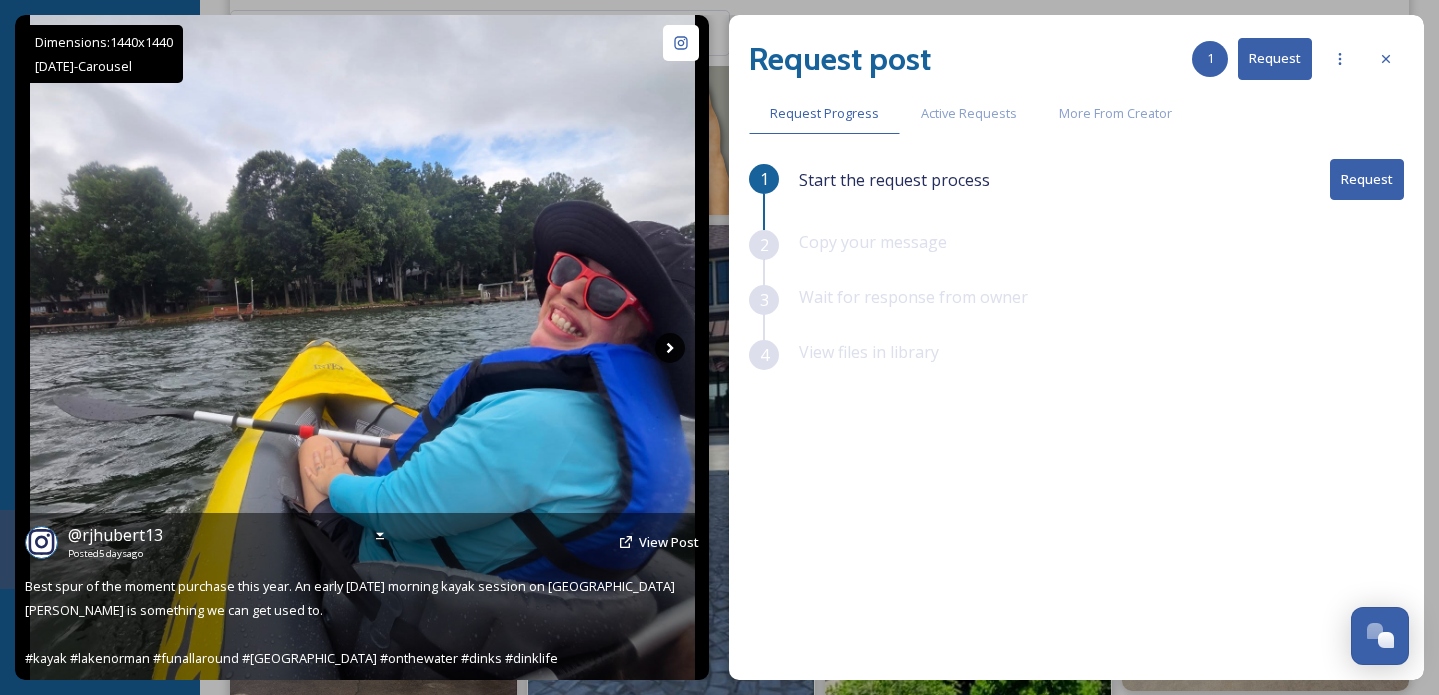 click 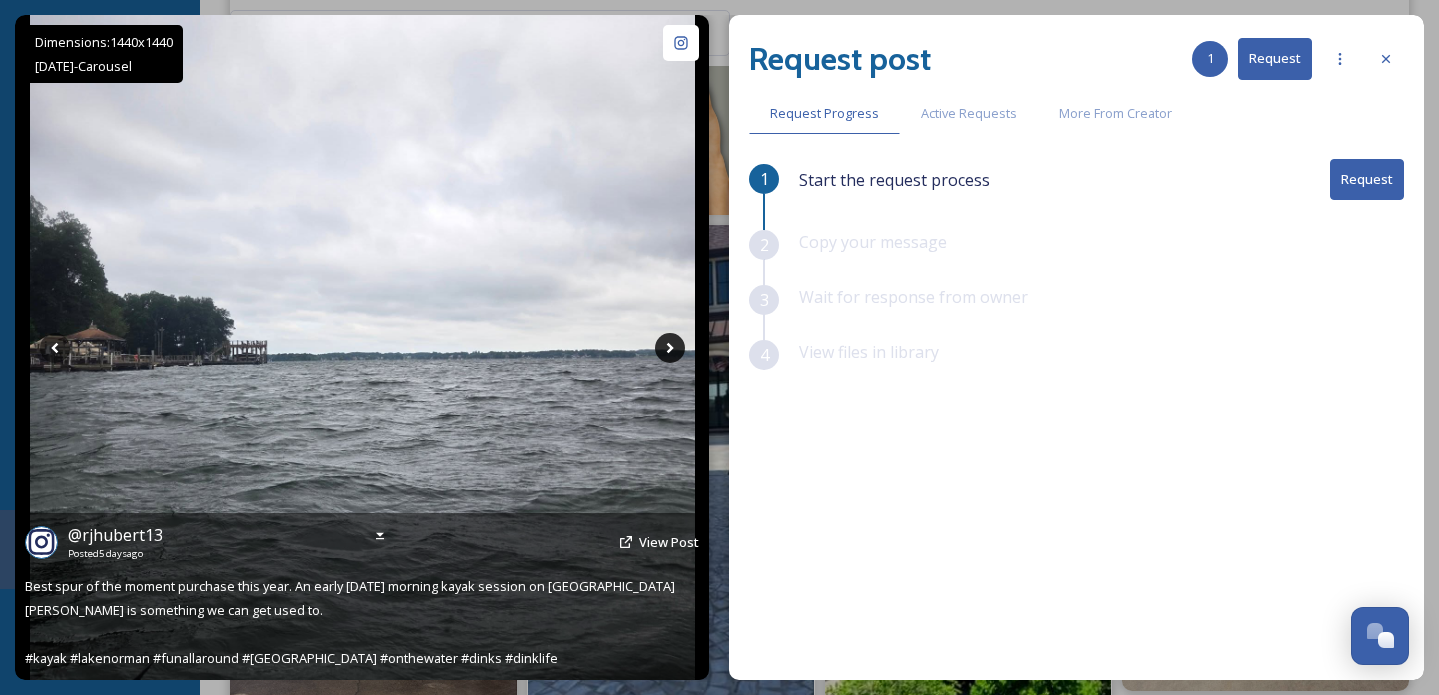 click 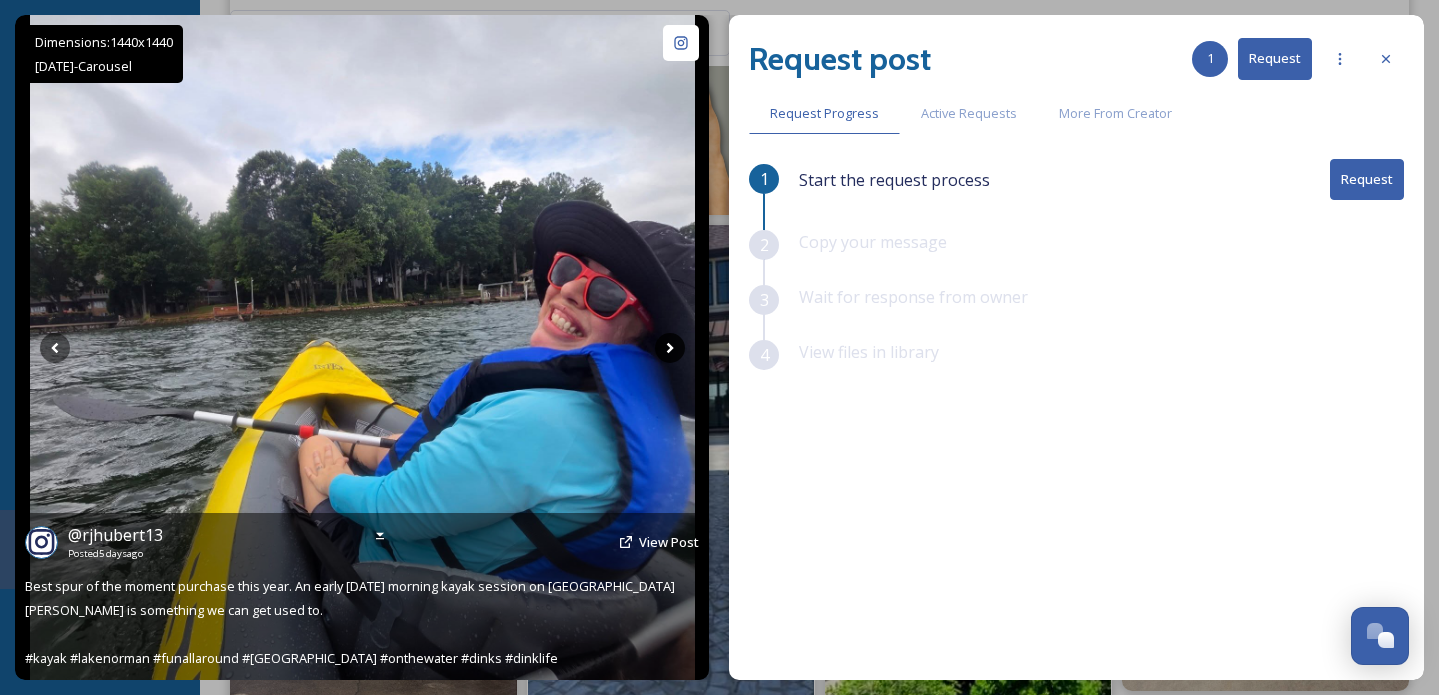 click 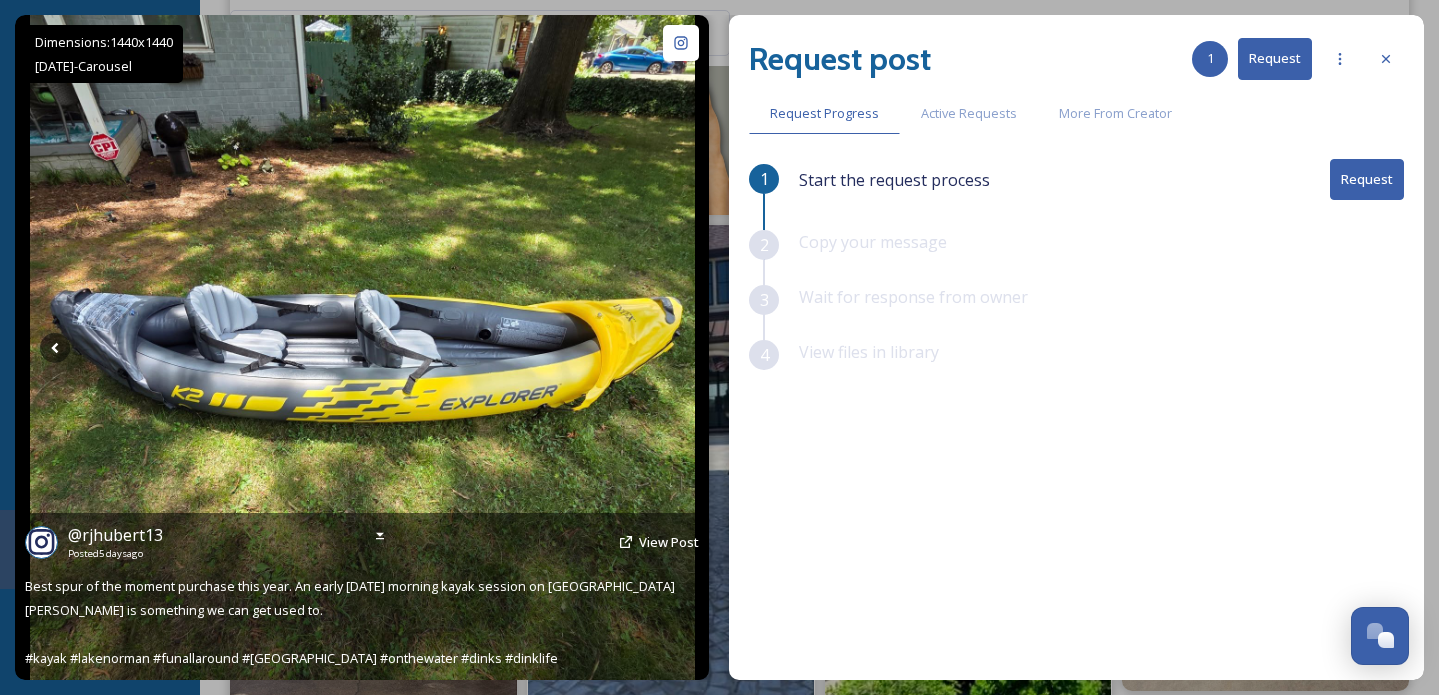 click 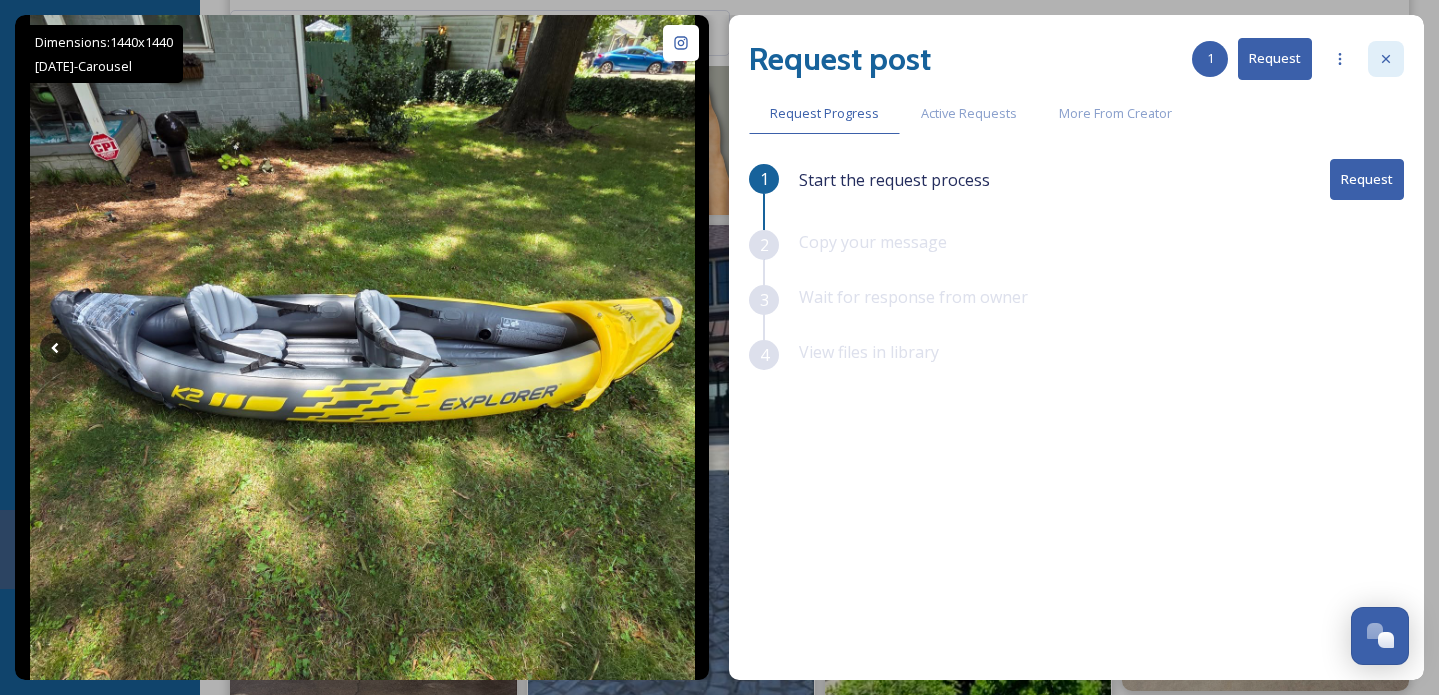 click at bounding box center [1386, 59] 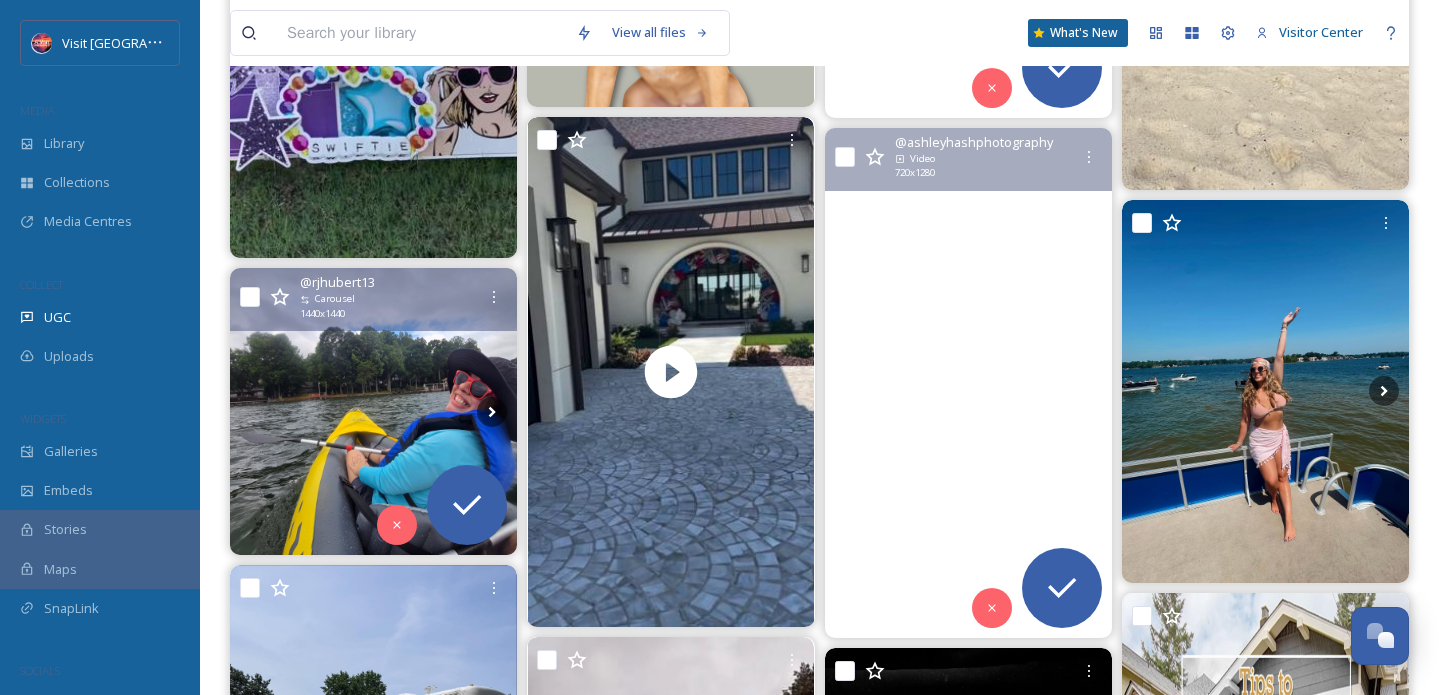 scroll, scrollTop: 11818, scrollLeft: 0, axis: vertical 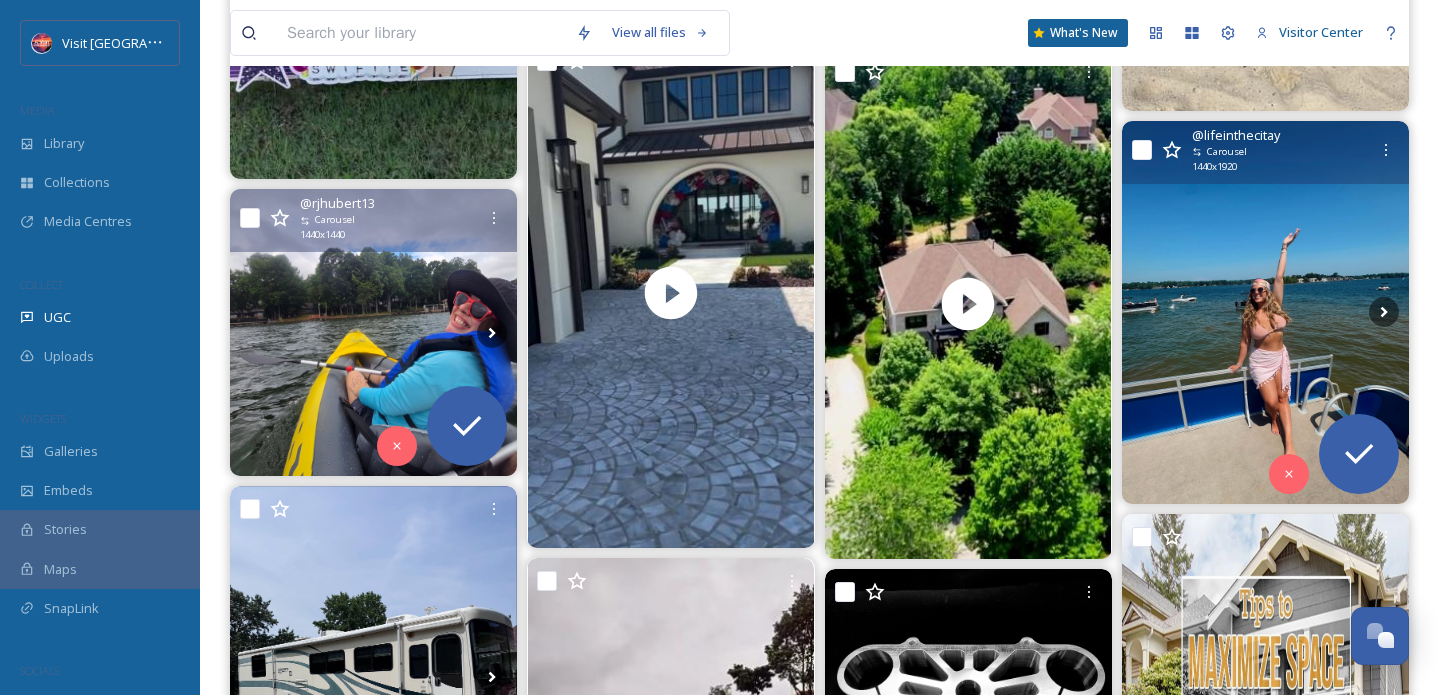 click at bounding box center [1265, 312] 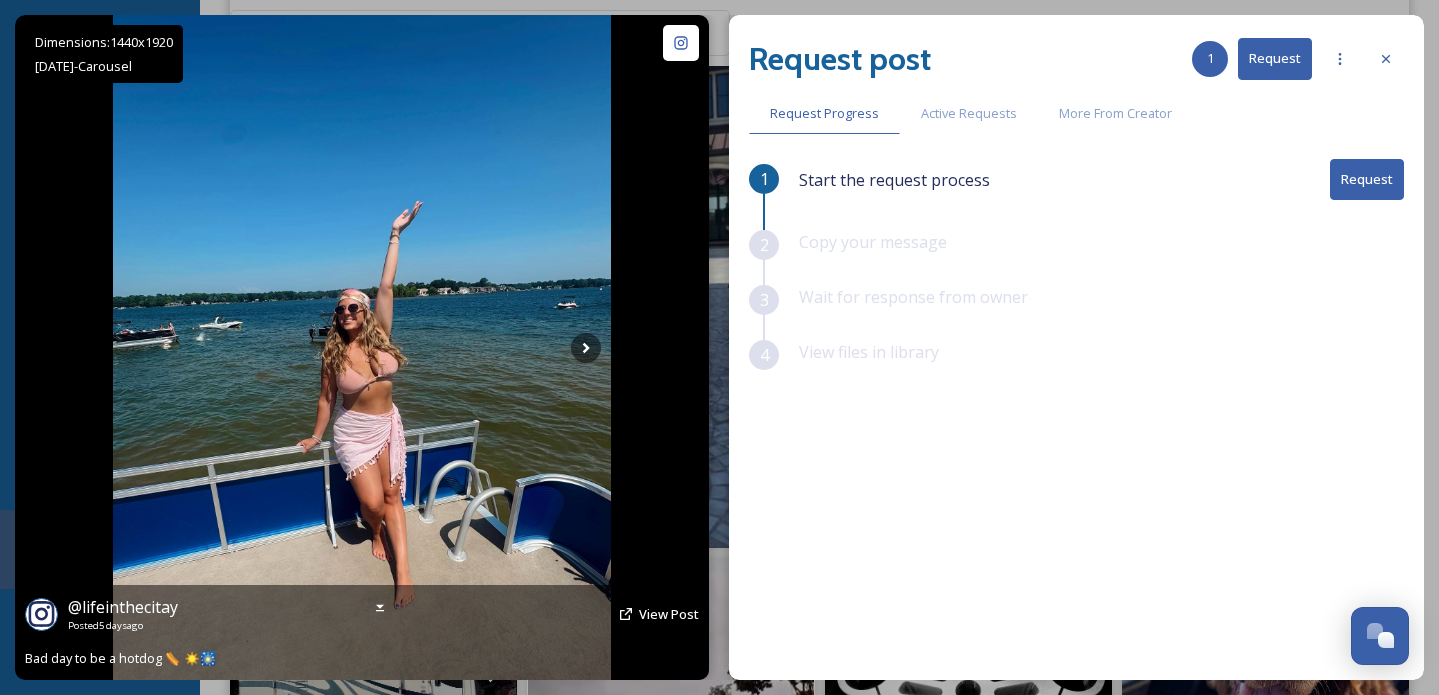 click at bounding box center [362, 347] 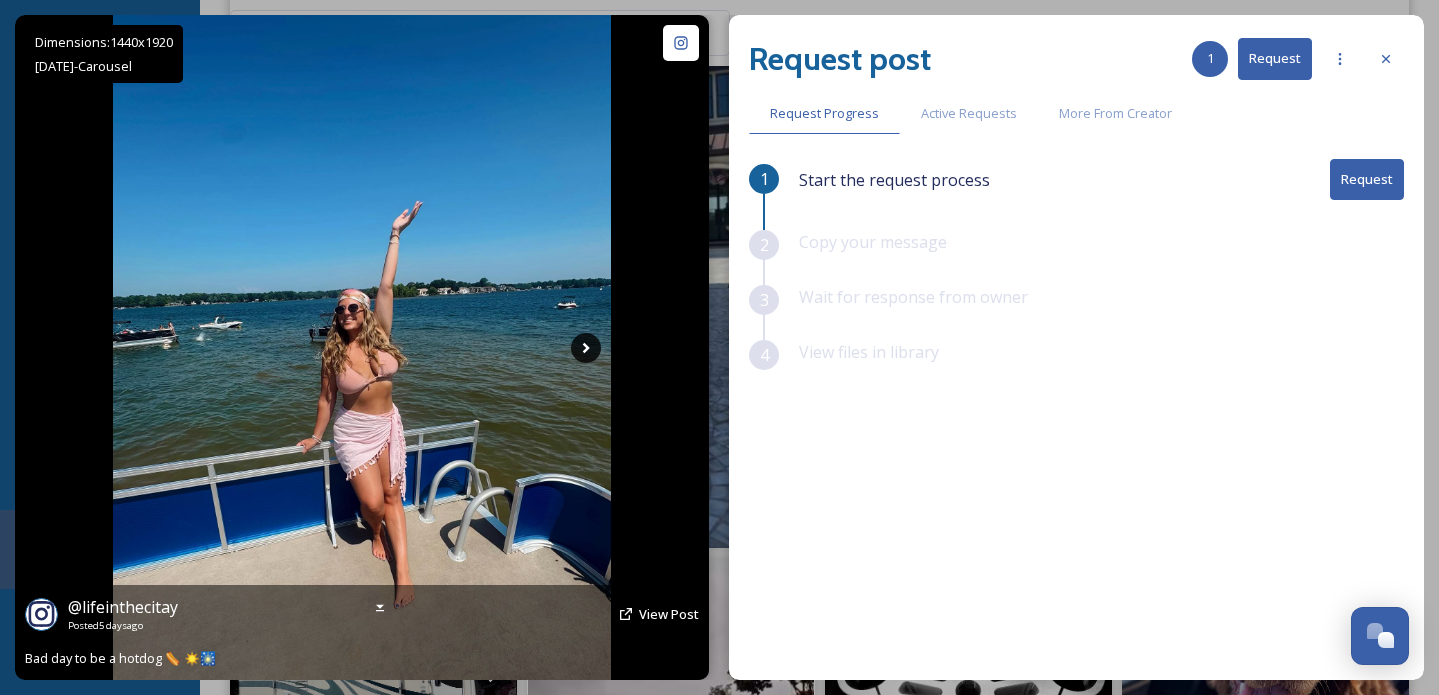 click 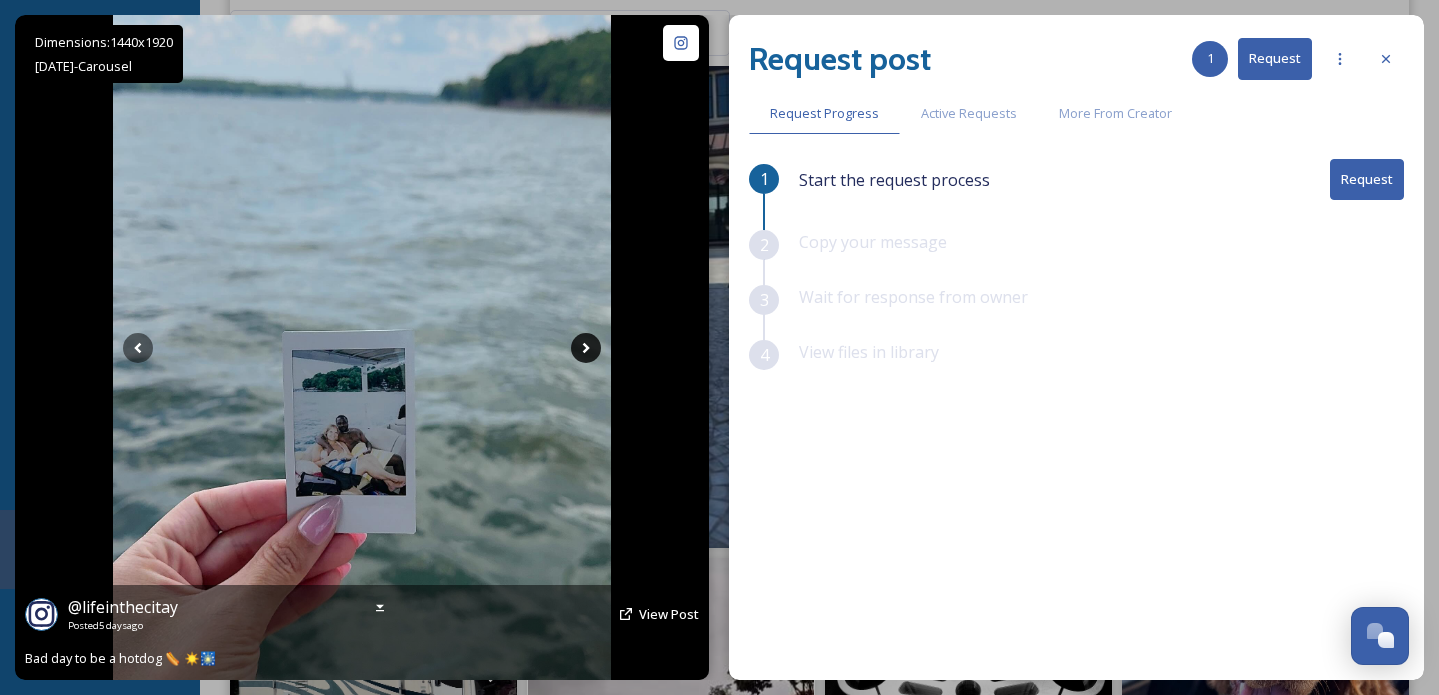 click 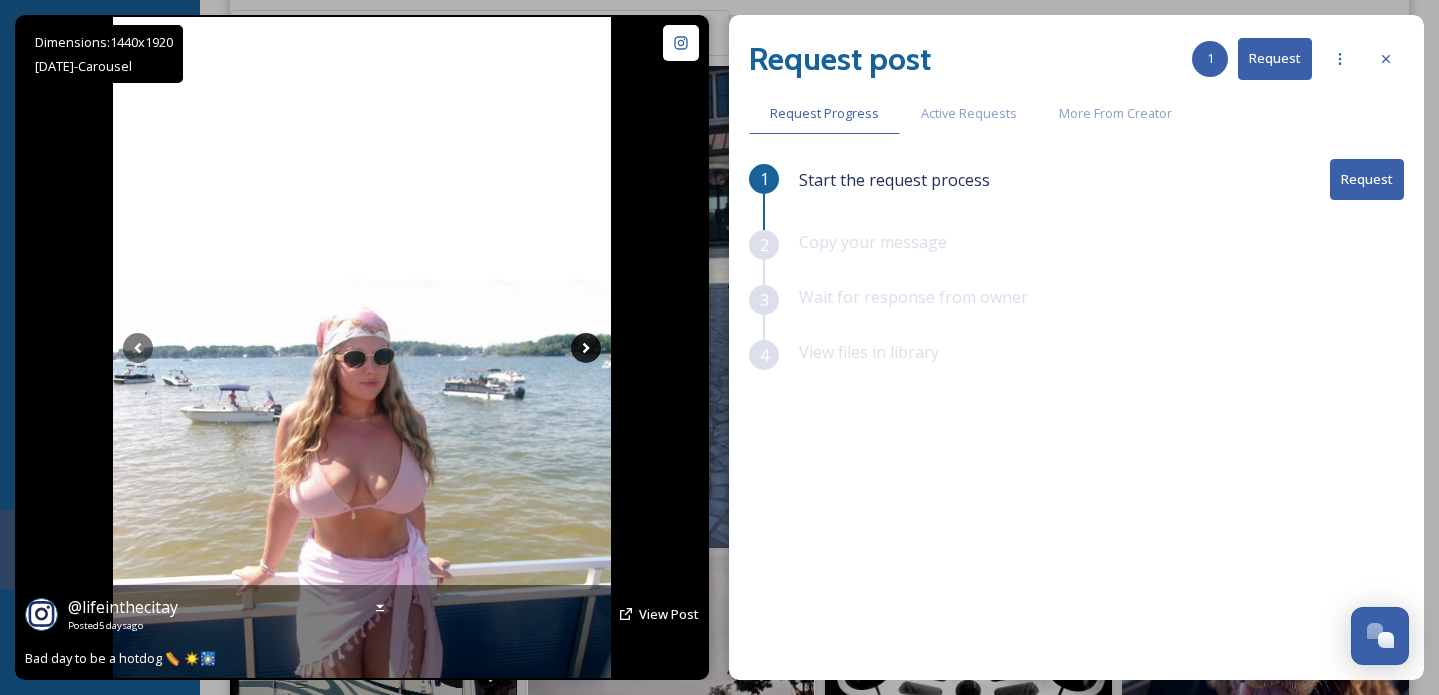 click 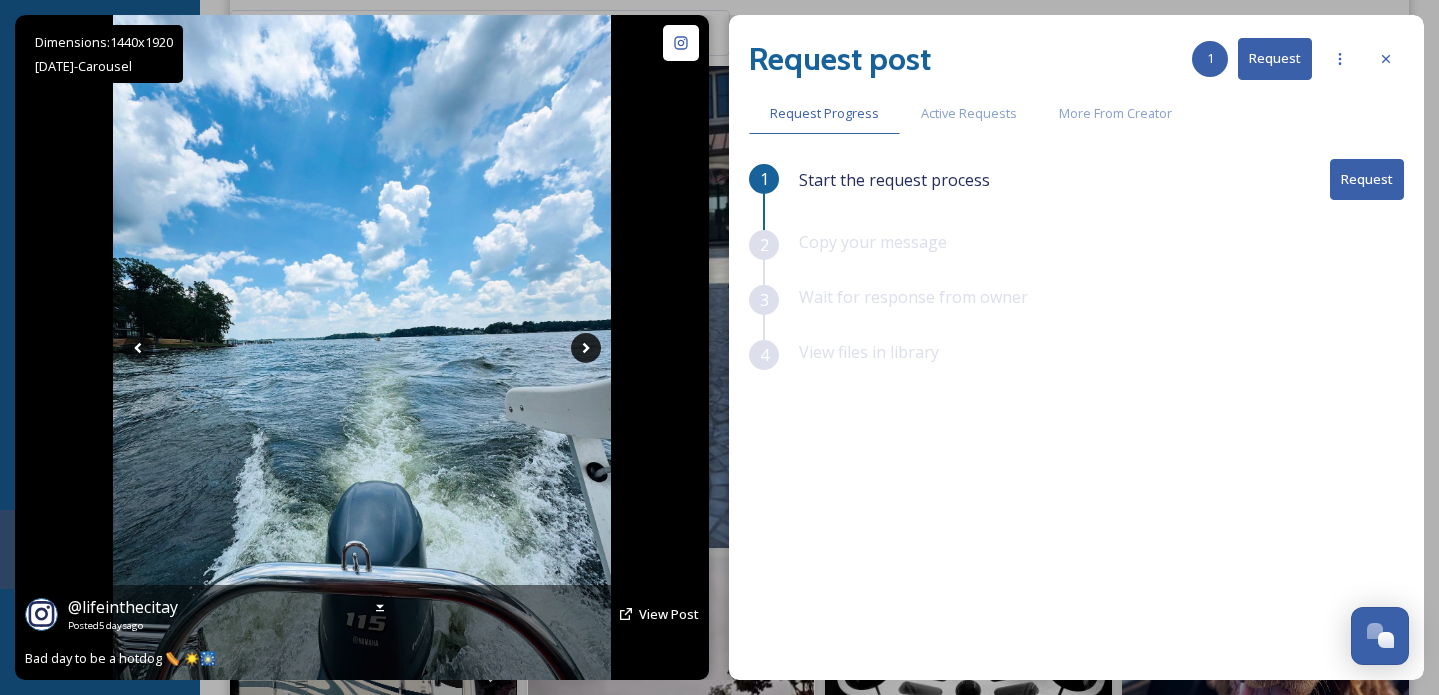click 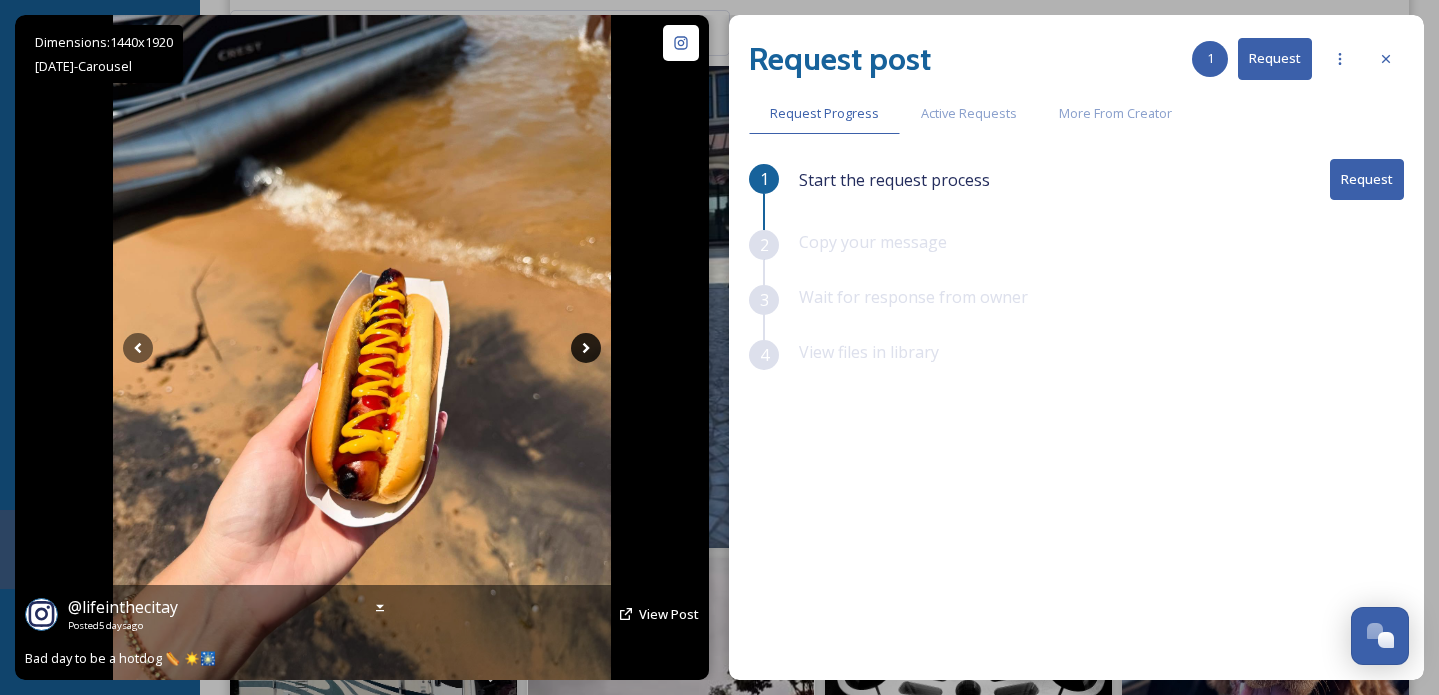 click 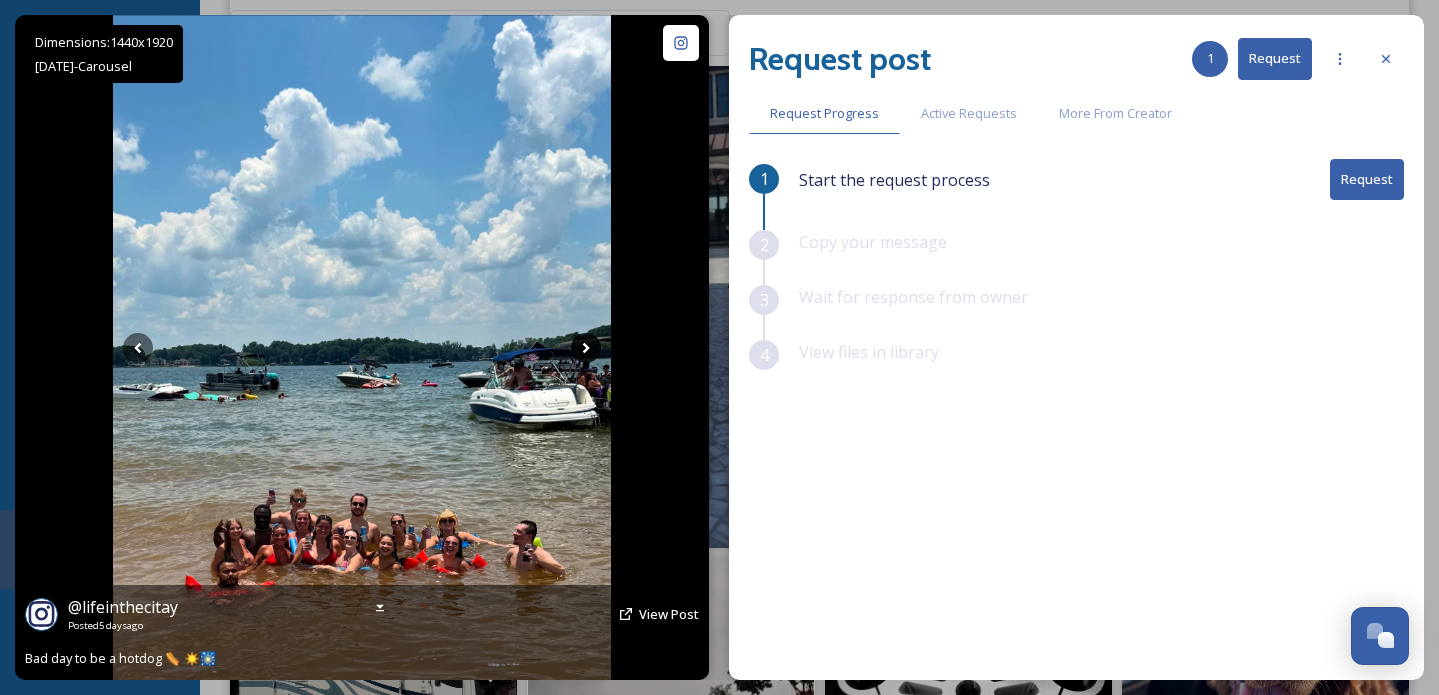 click 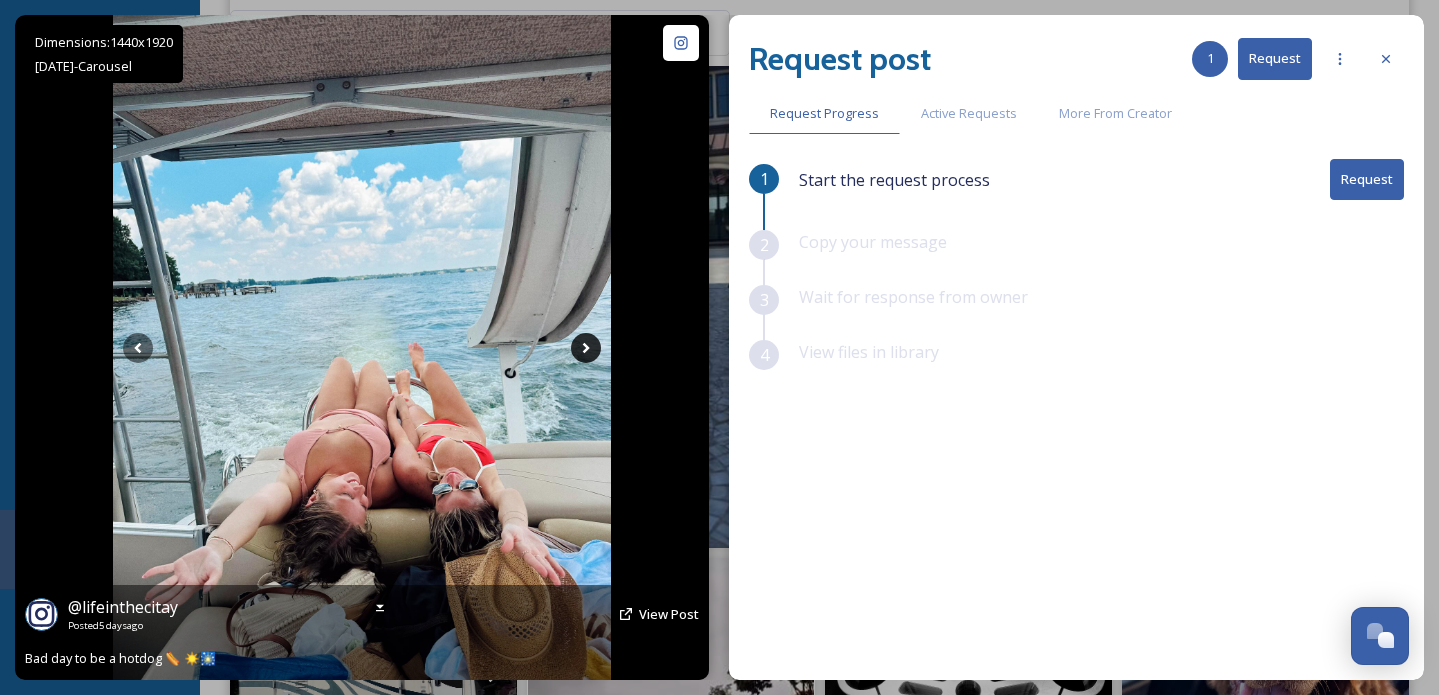 click 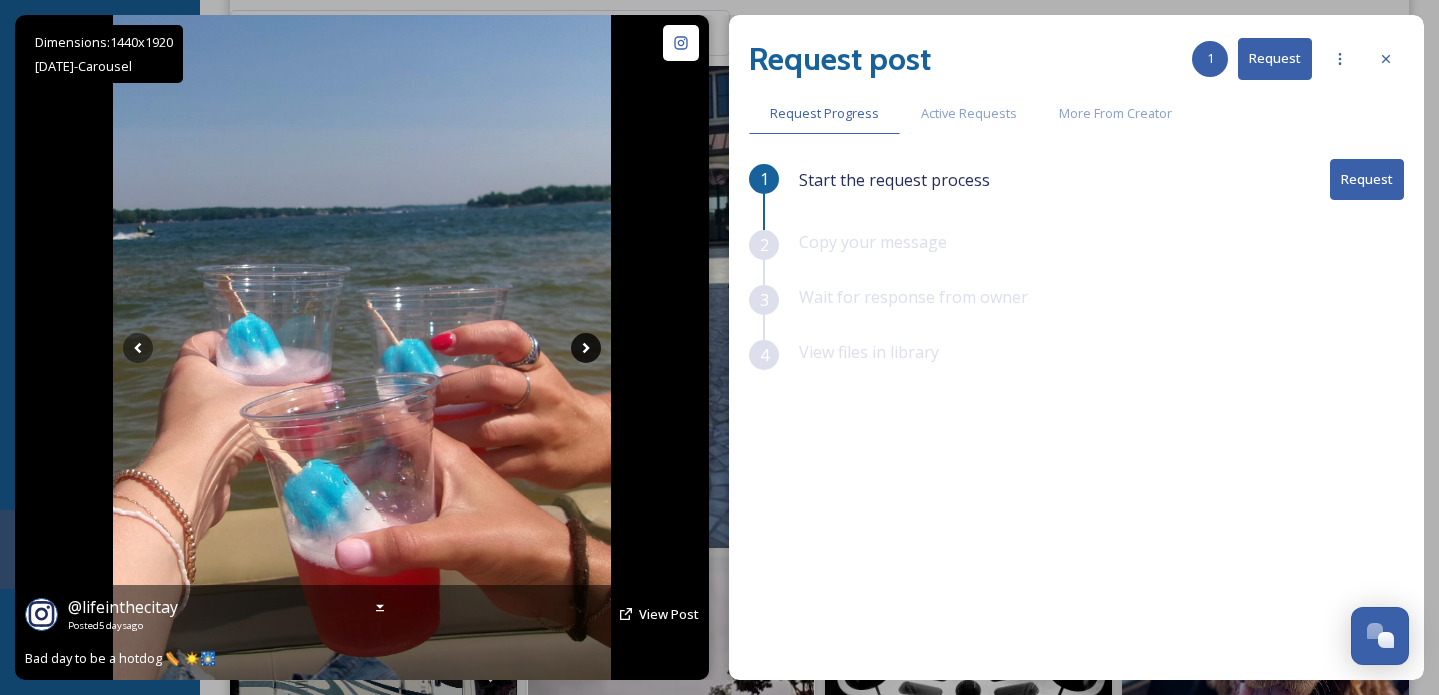 click 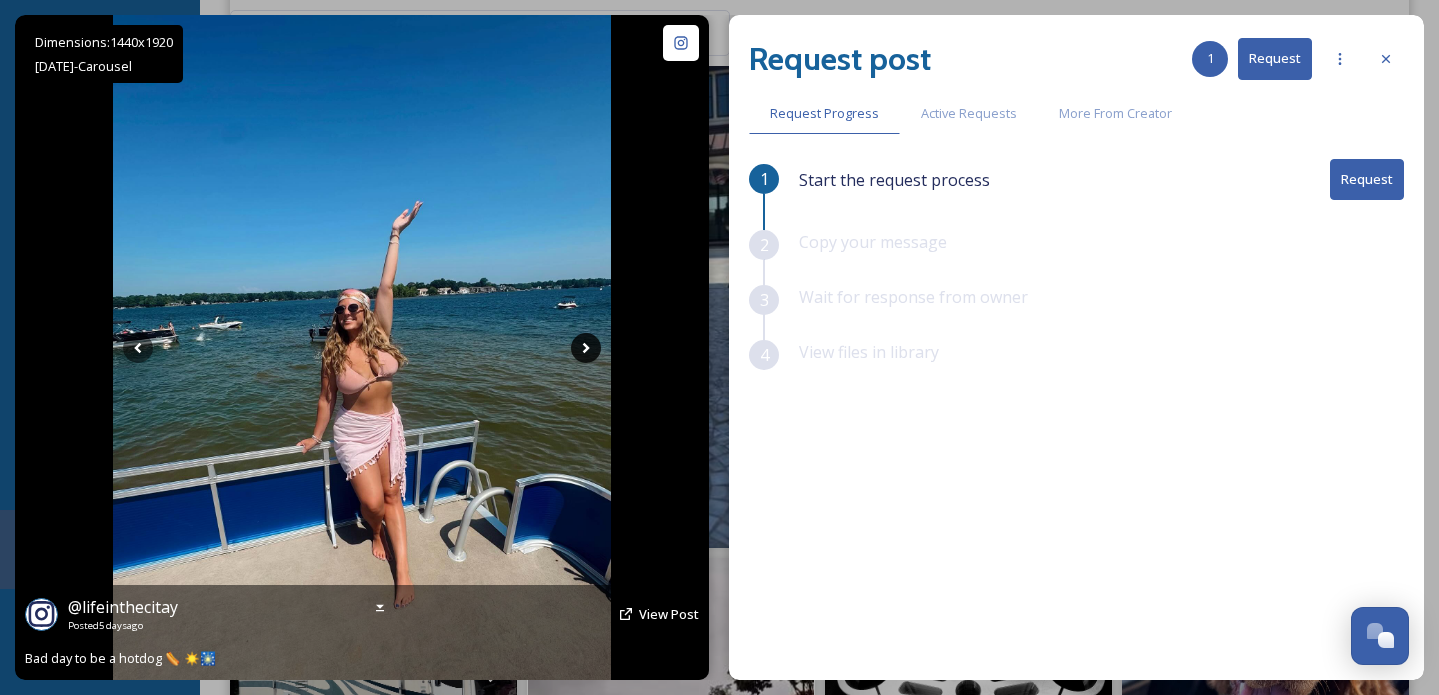 click 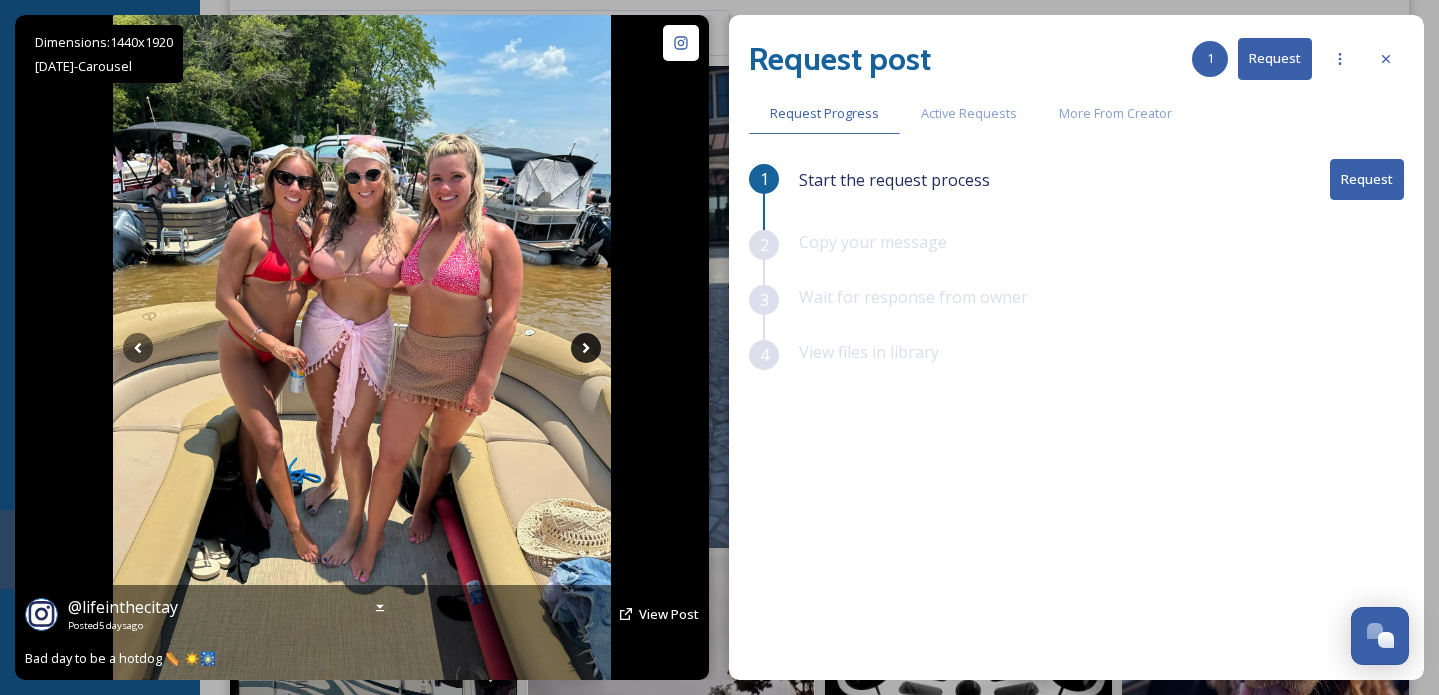click 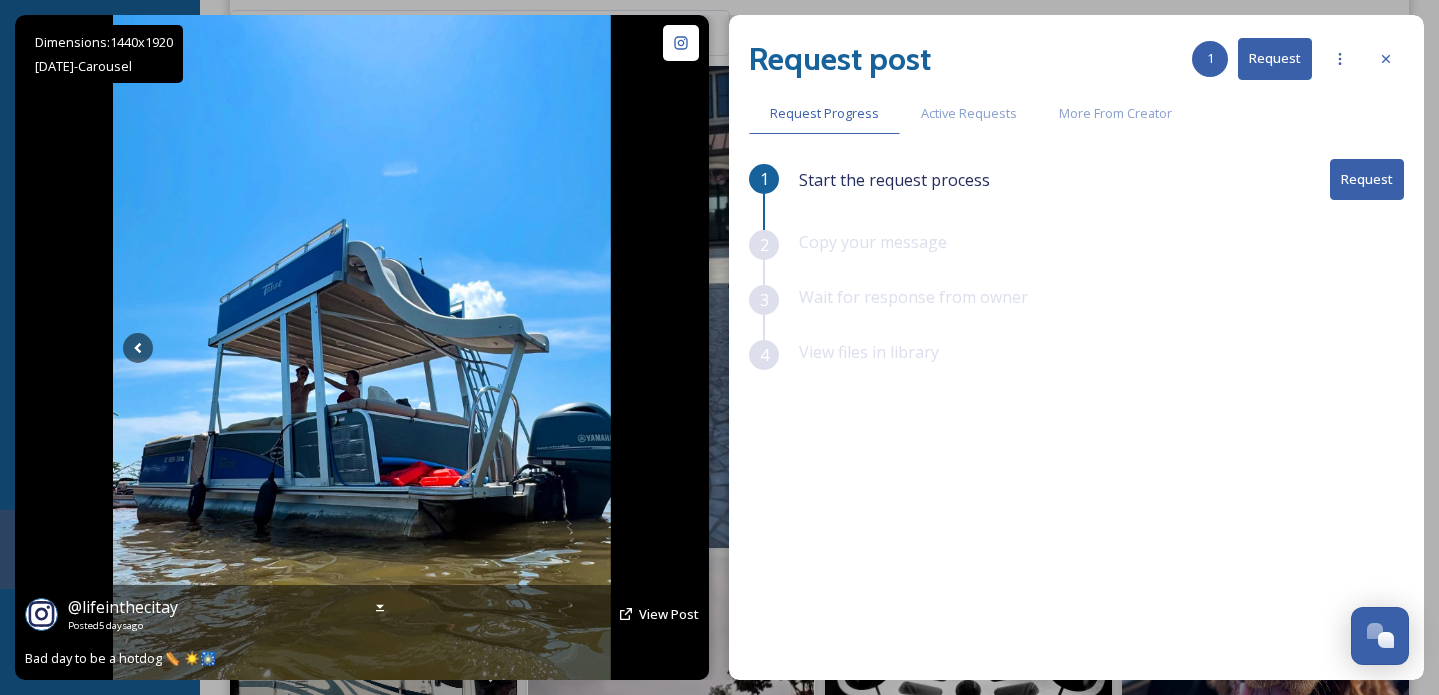 click 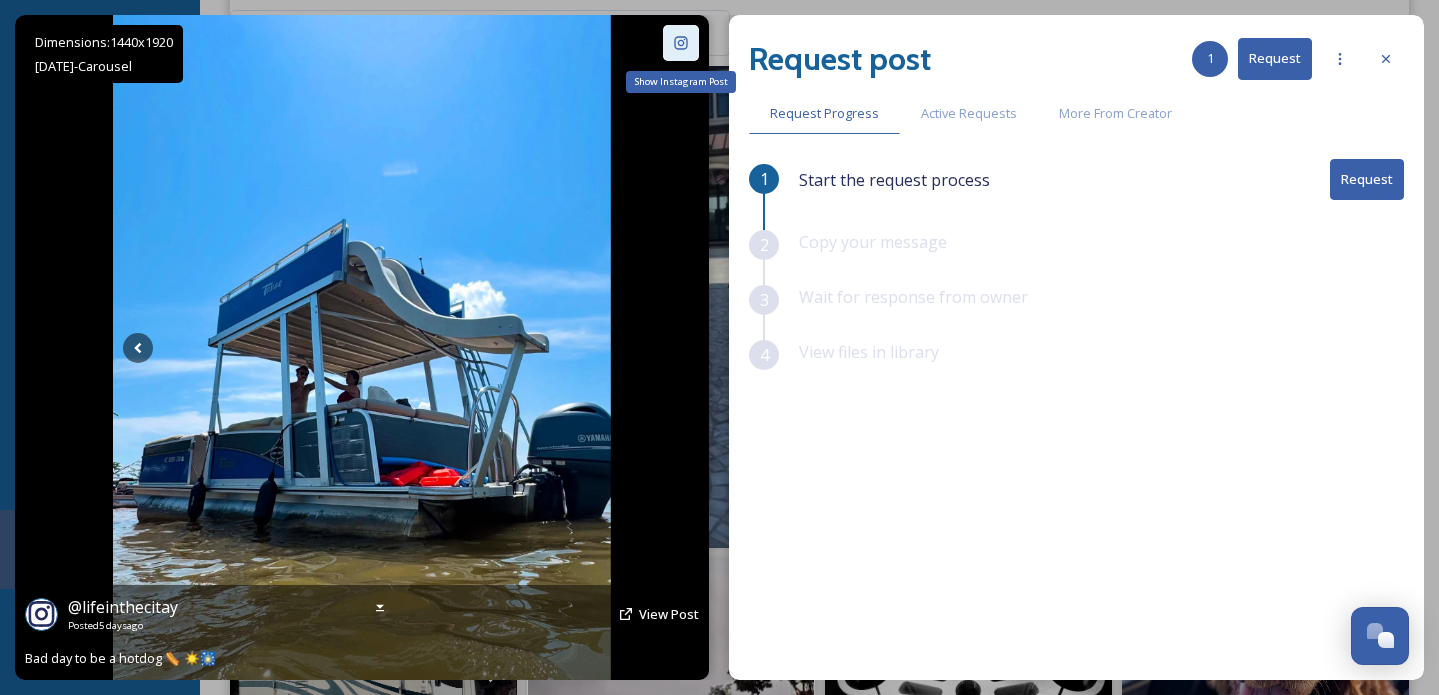 click on "Show Instagram Post" at bounding box center (681, 43) 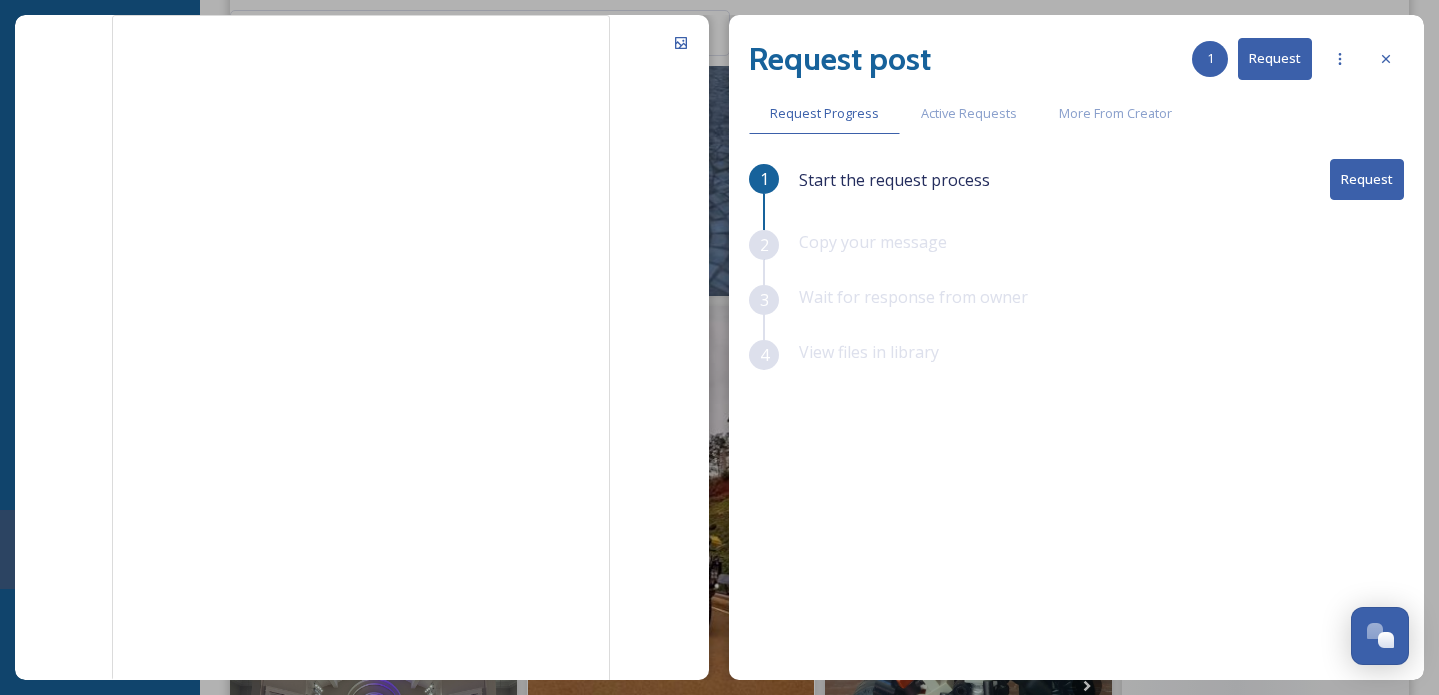 scroll, scrollTop: 12239, scrollLeft: 0, axis: vertical 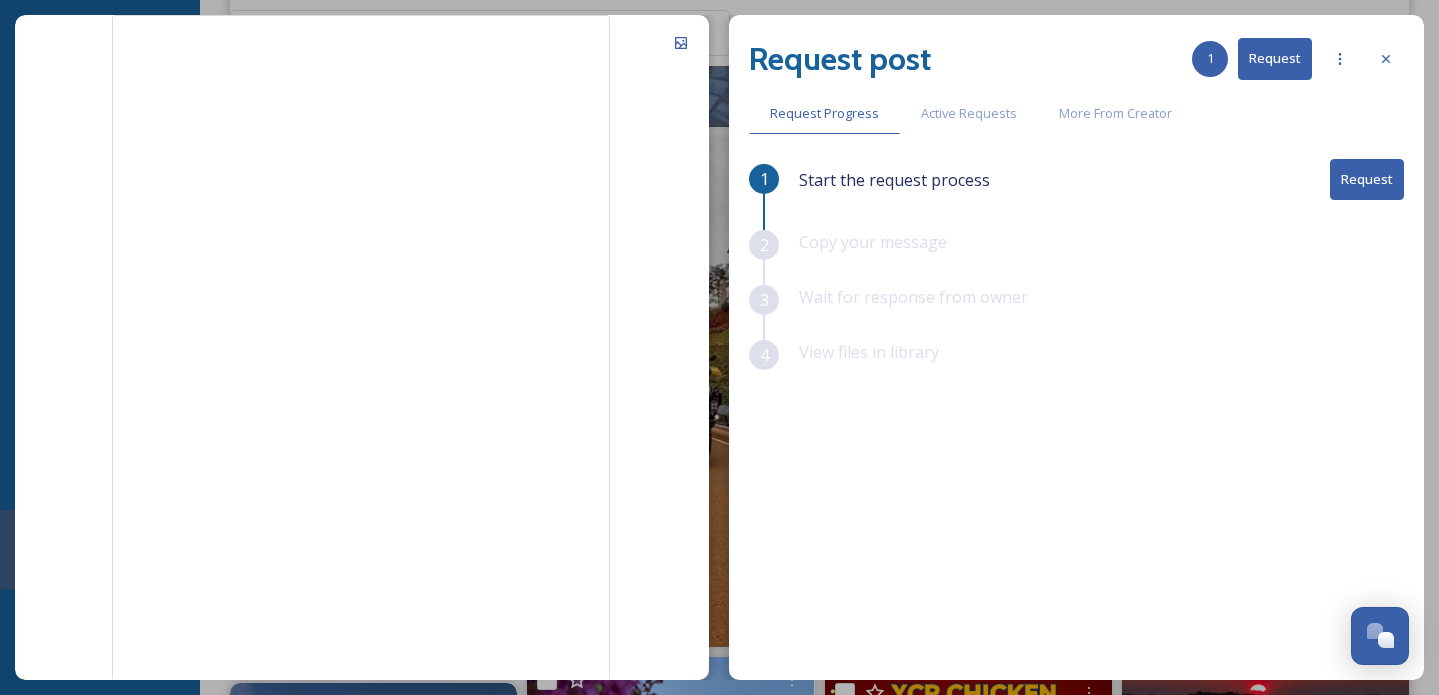 click on "Request" at bounding box center (1367, 179) 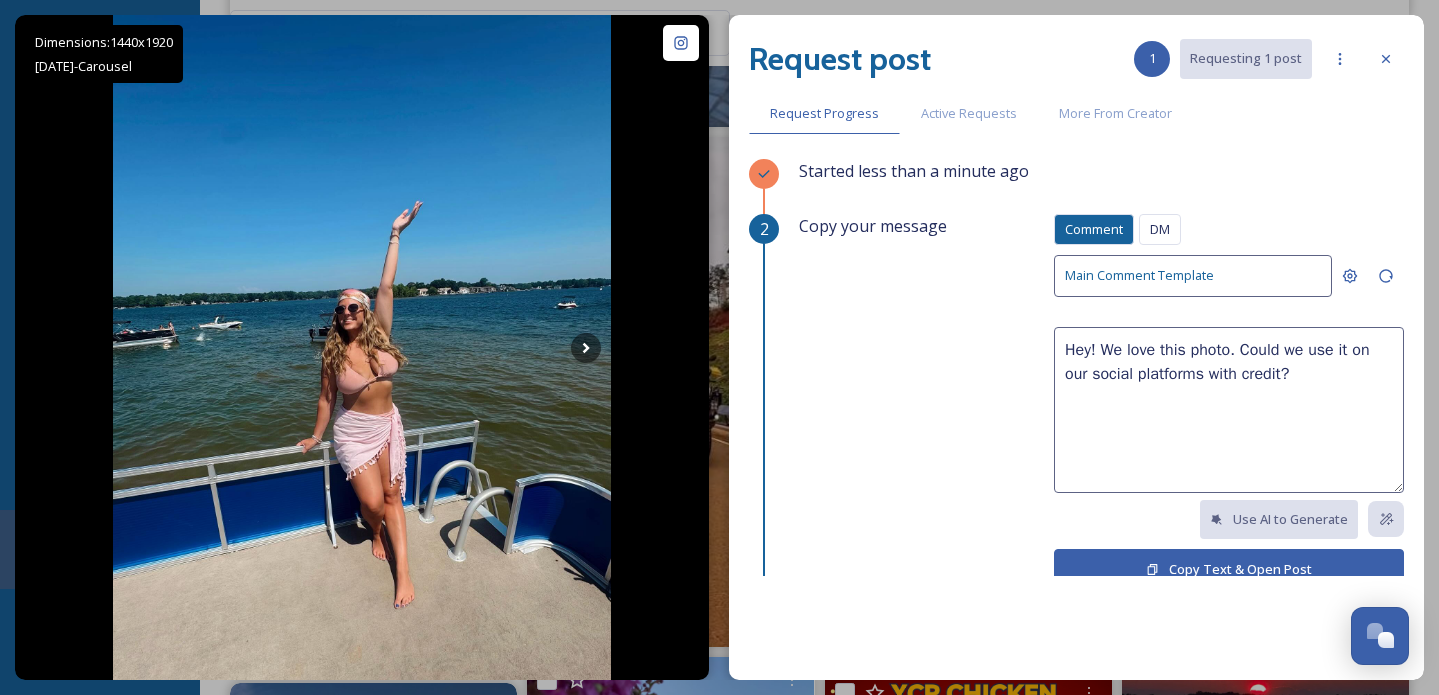 drag, startPoint x: 1307, startPoint y: 375, endPoint x: 1023, endPoint y: 335, distance: 286.80307 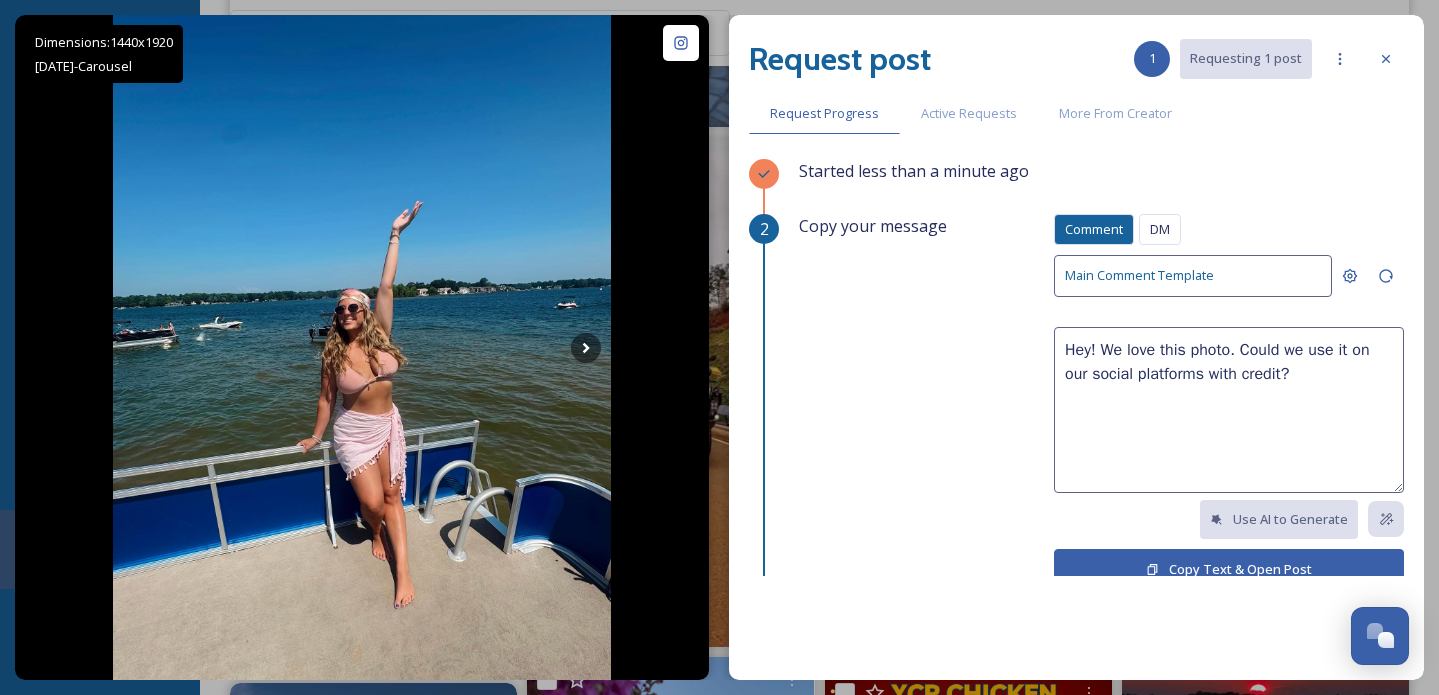 scroll, scrollTop: 181, scrollLeft: 0, axis: vertical 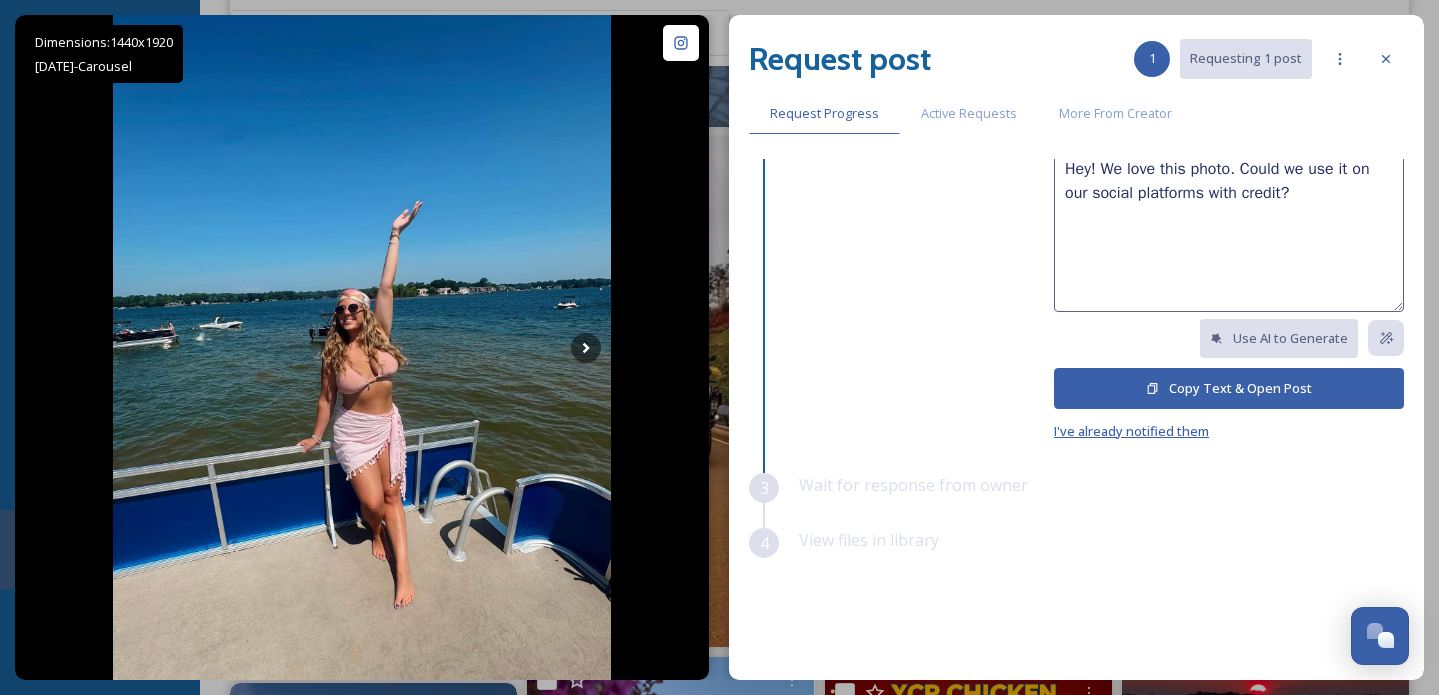 click on "I've already notified them" at bounding box center [1131, 431] 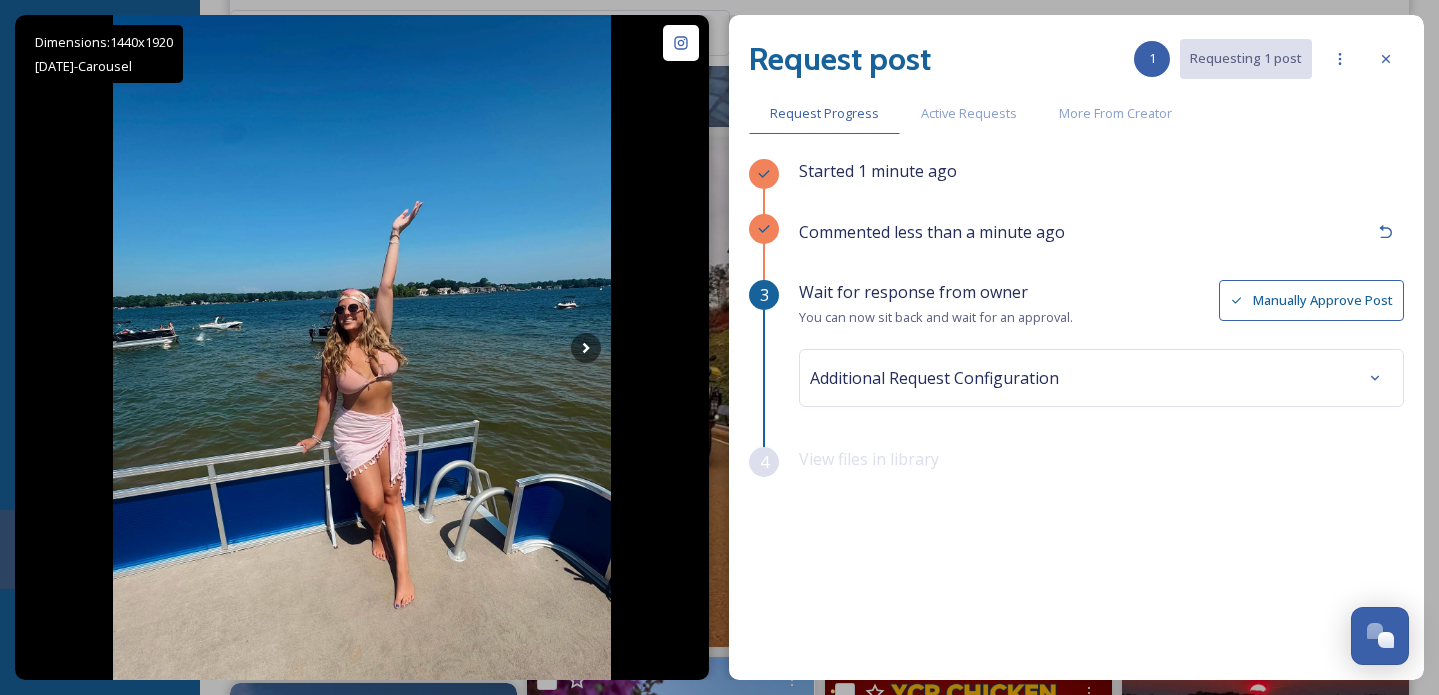 scroll, scrollTop: 0, scrollLeft: 0, axis: both 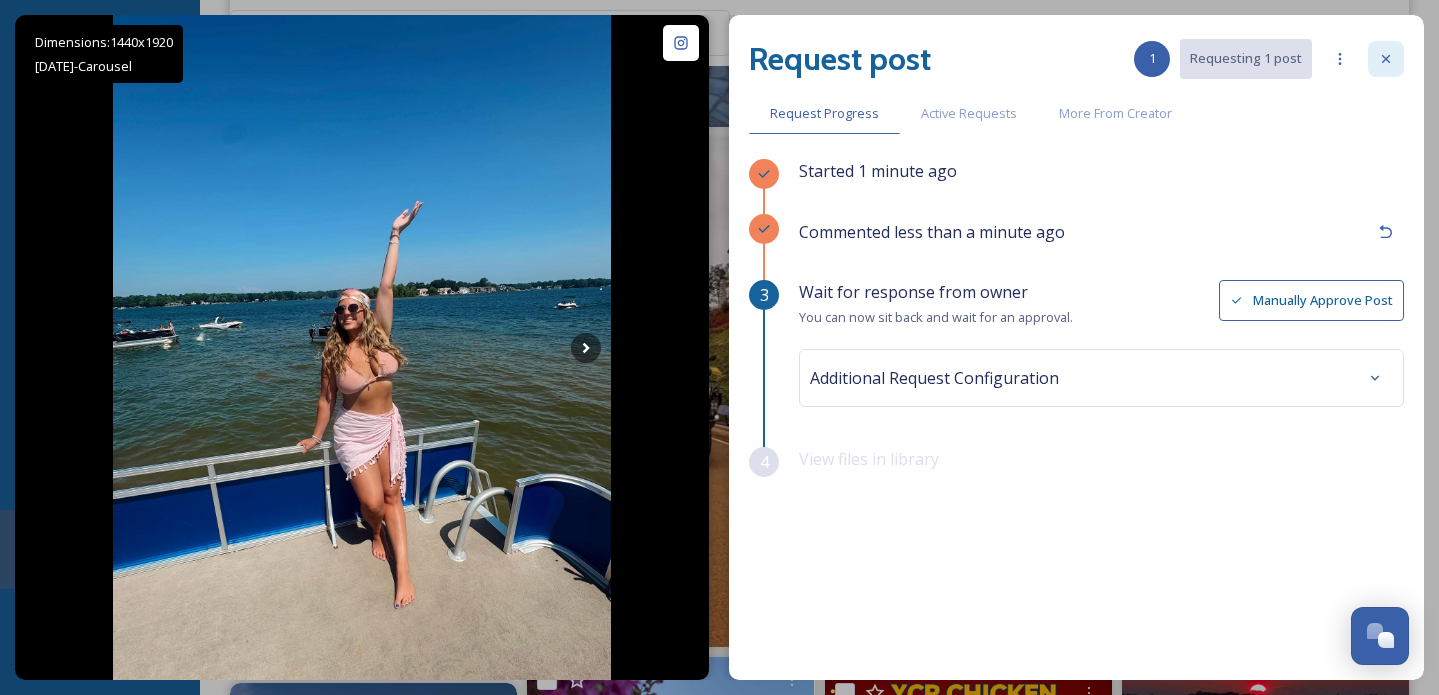 click at bounding box center (1386, 59) 